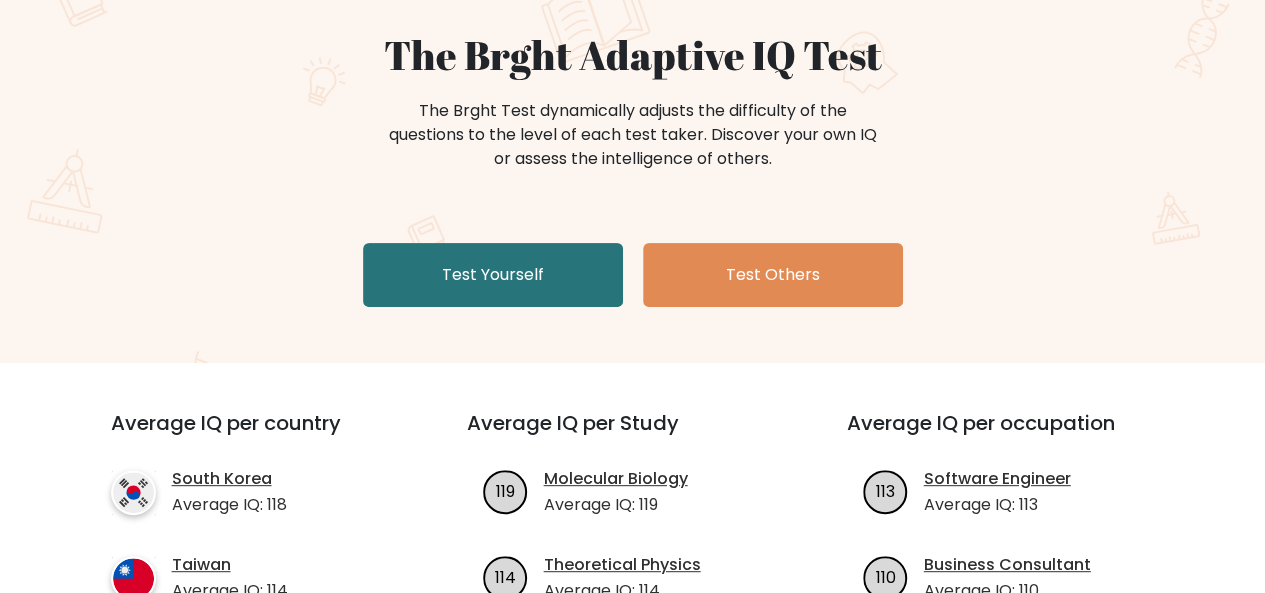 scroll, scrollTop: 20, scrollLeft: 0, axis: vertical 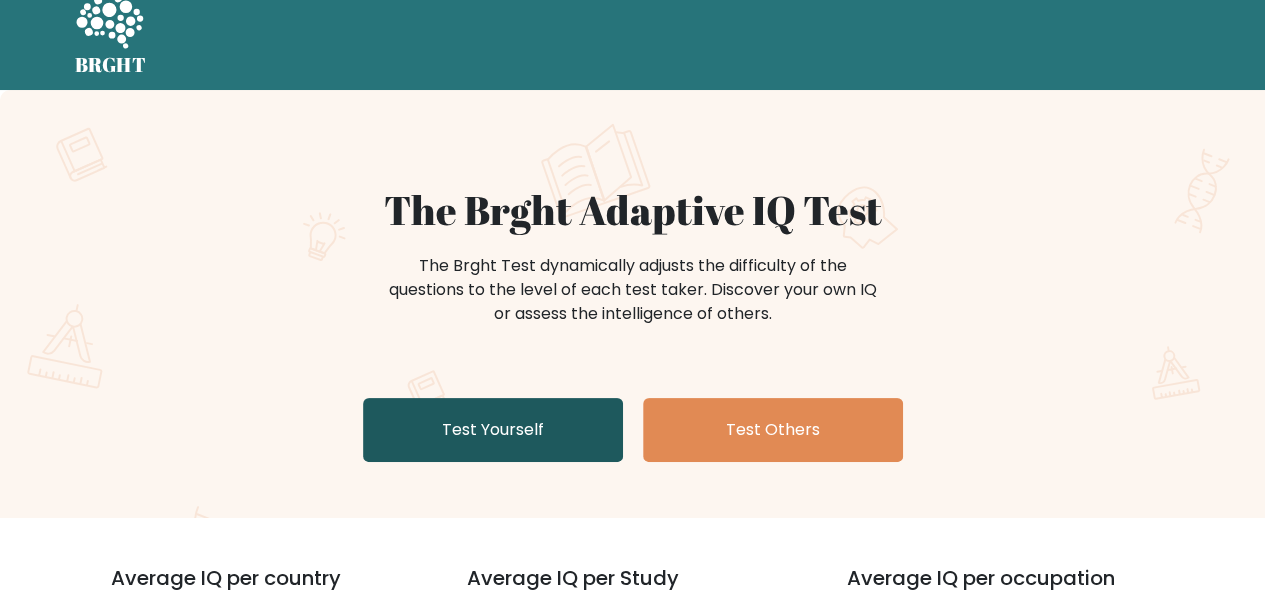 click on "Test Yourself" at bounding box center (493, 430) 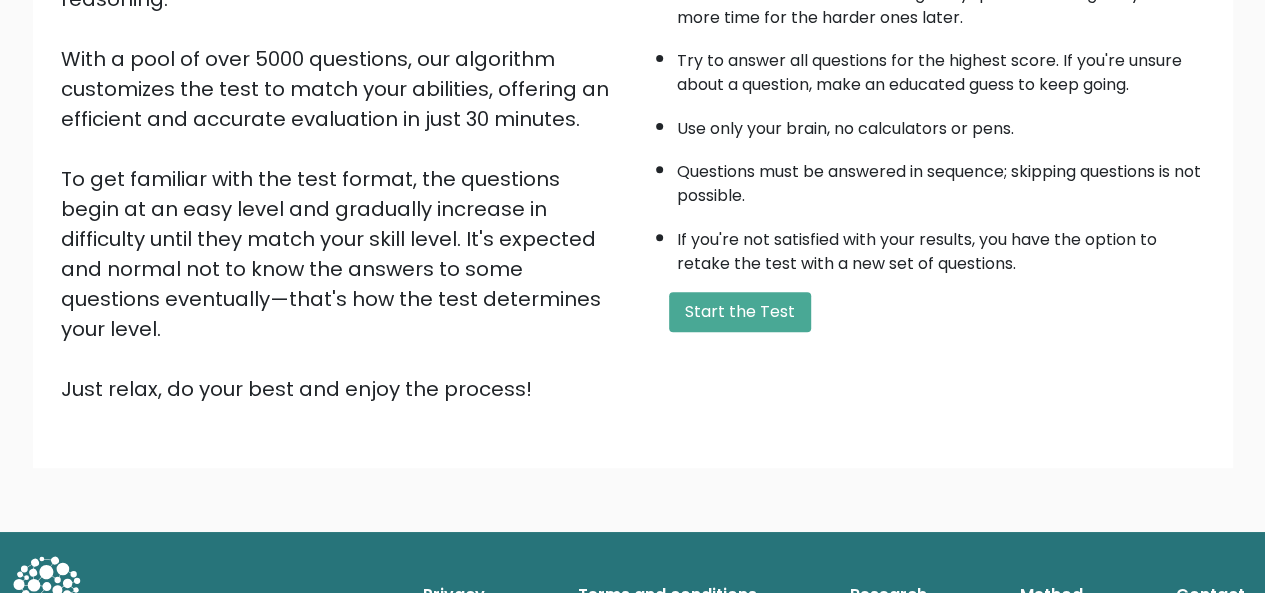 scroll, scrollTop: 322, scrollLeft: 0, axis: vertical 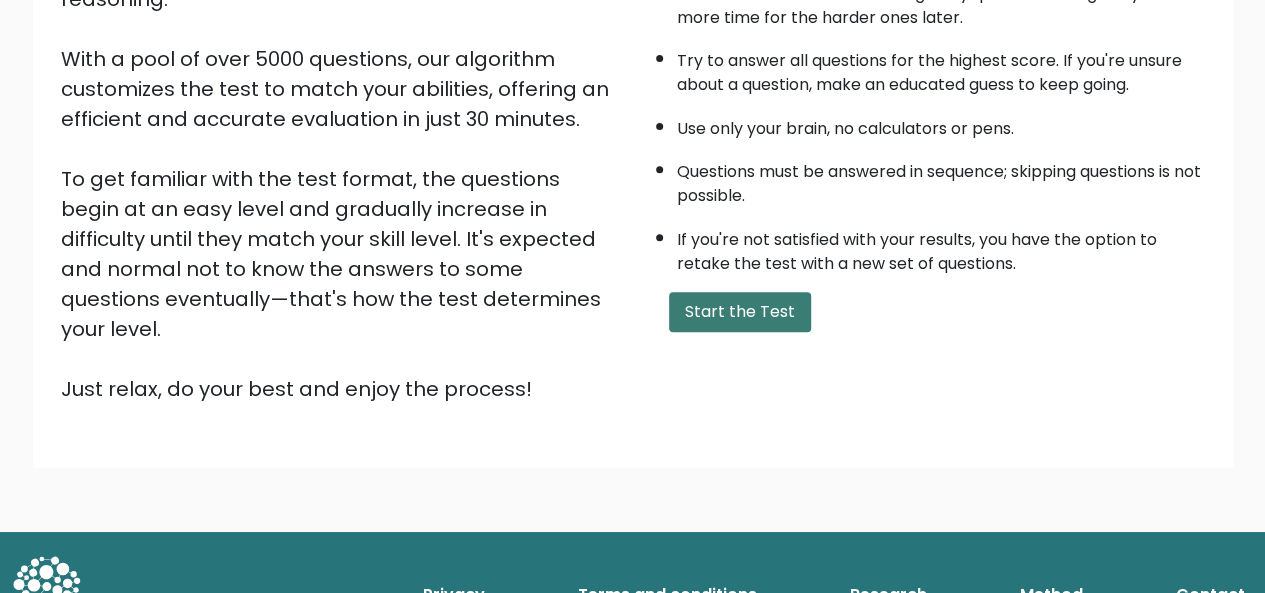 click on "Start the Test" at bounding box center [740, 312] 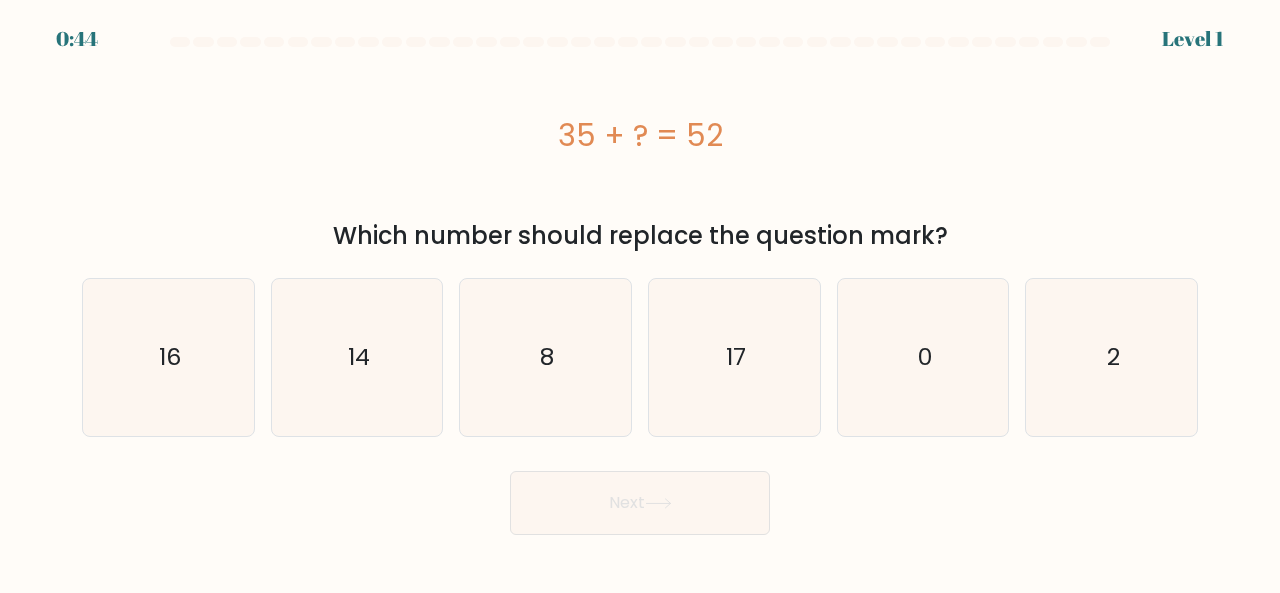scroll, scrollTop: 0, scrollLeft: 0, axis: both 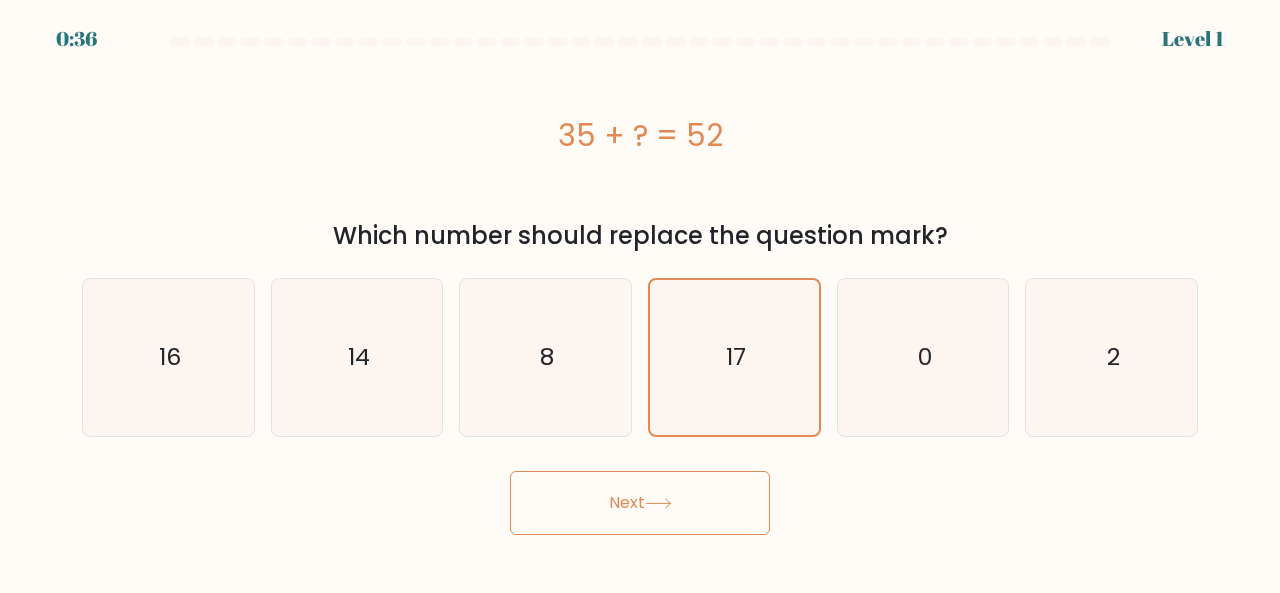 click on "Next" at bounding box center [640, 503] 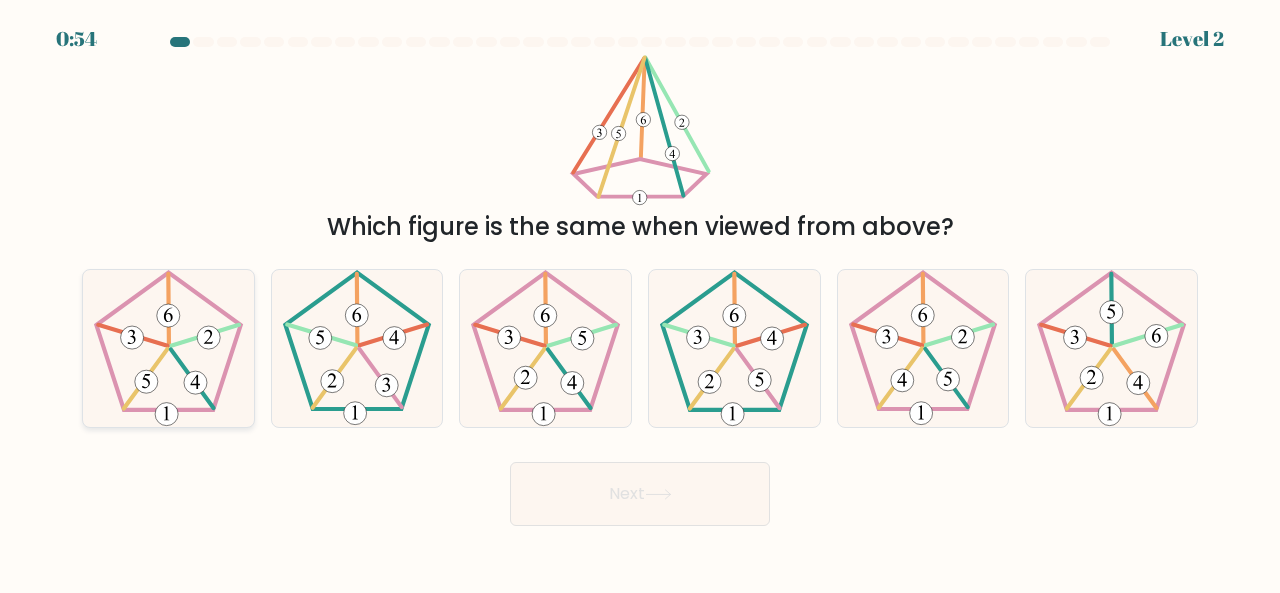 click at bounding box center [168, 348] 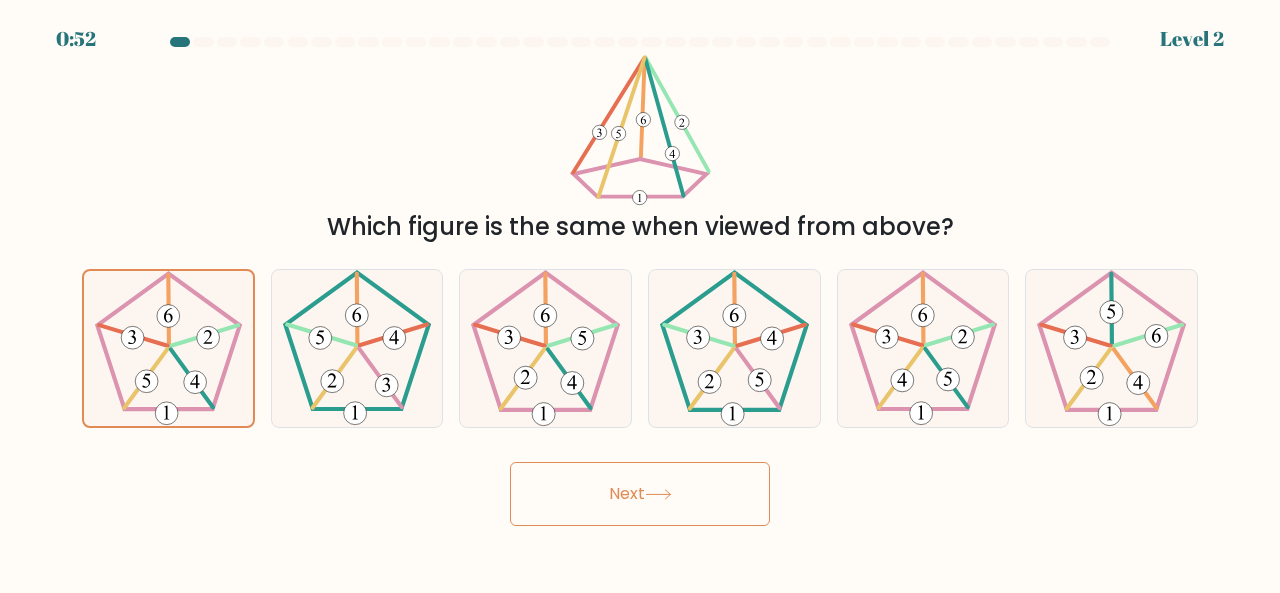 click on "Next" at bounding box center [640, 494] 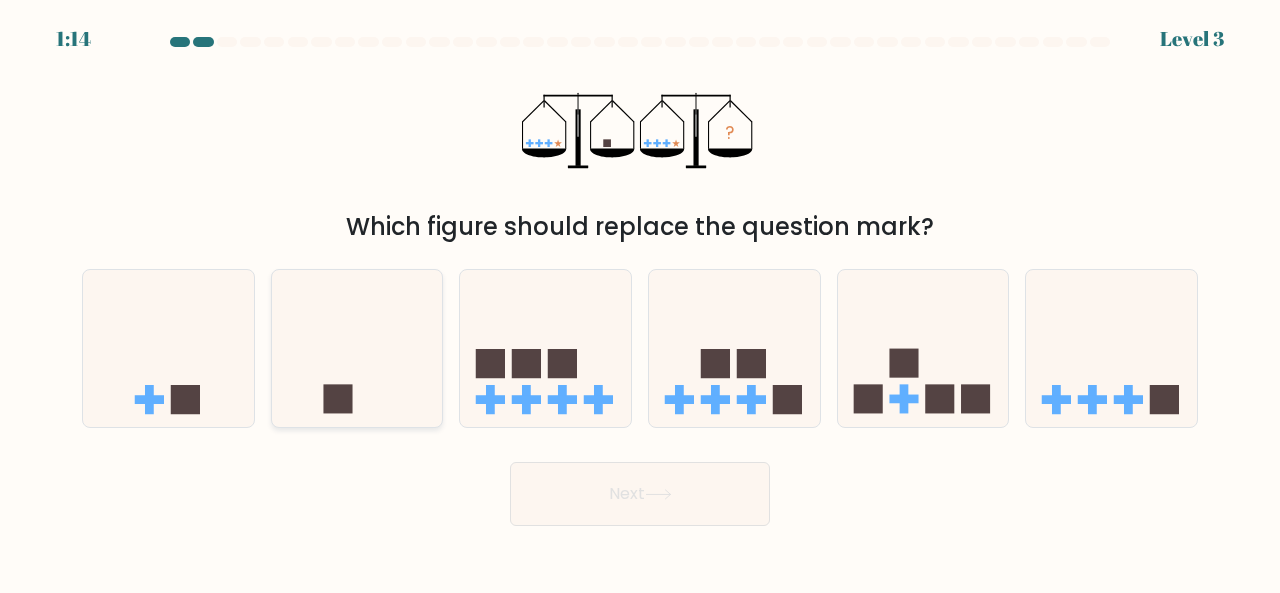 click at bounding box center (357, 347) 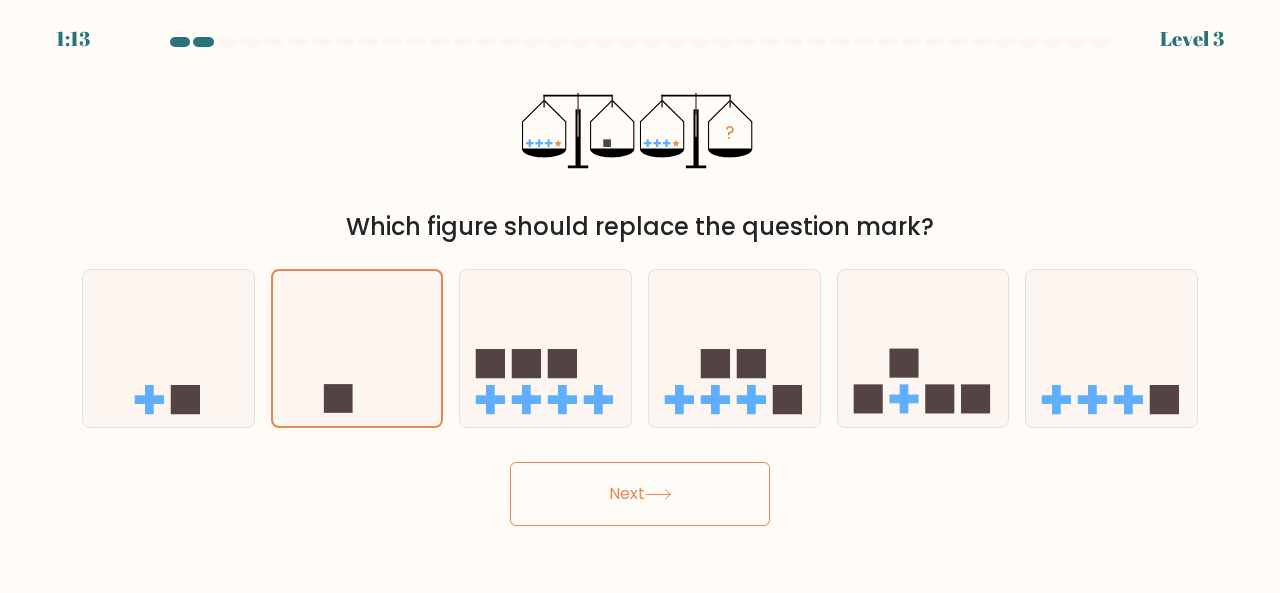 click on "Next" at bounding box center [640, 494] 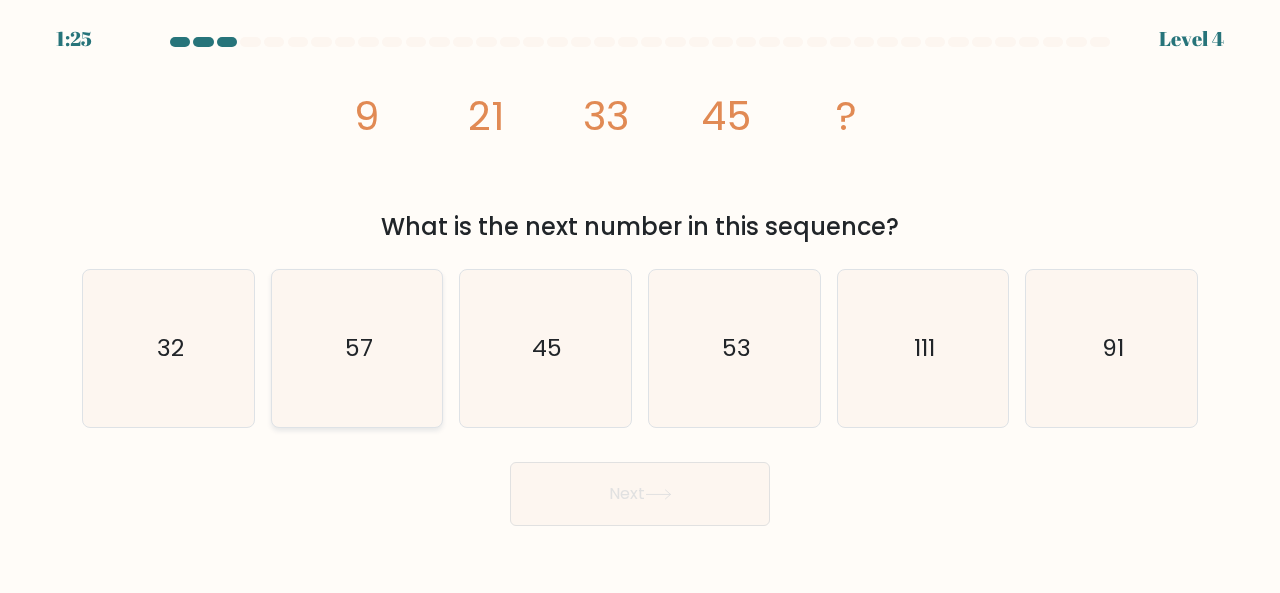 click on "57" at bounding box center [357, 348] 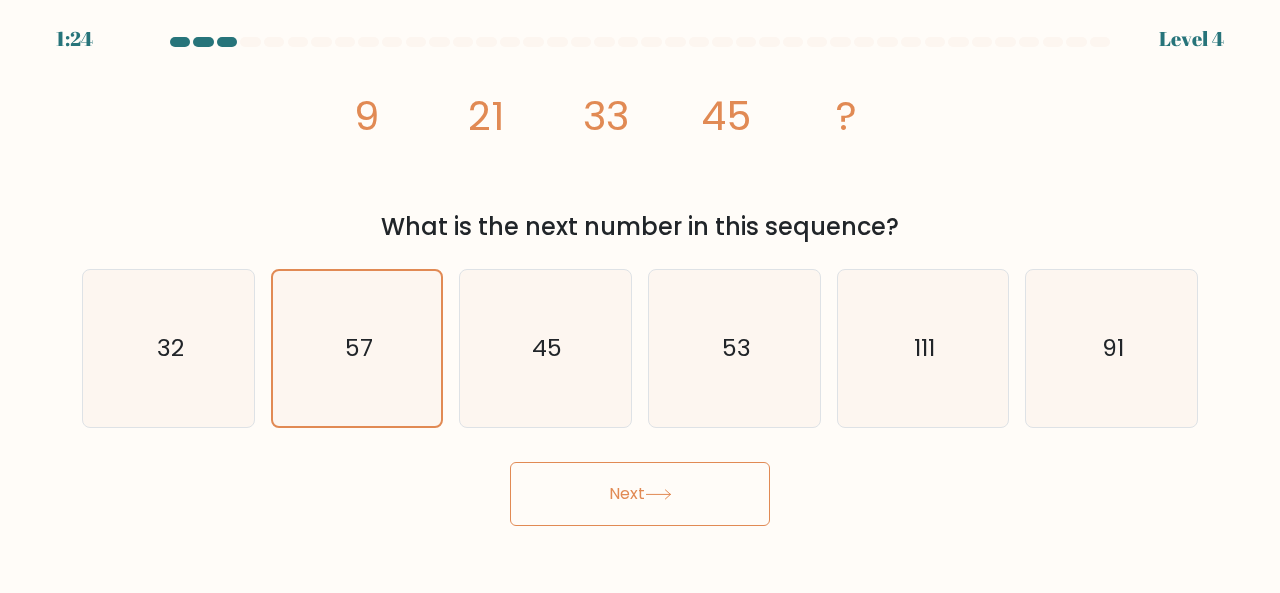 click on "Next" at bounding box center (640, 494) 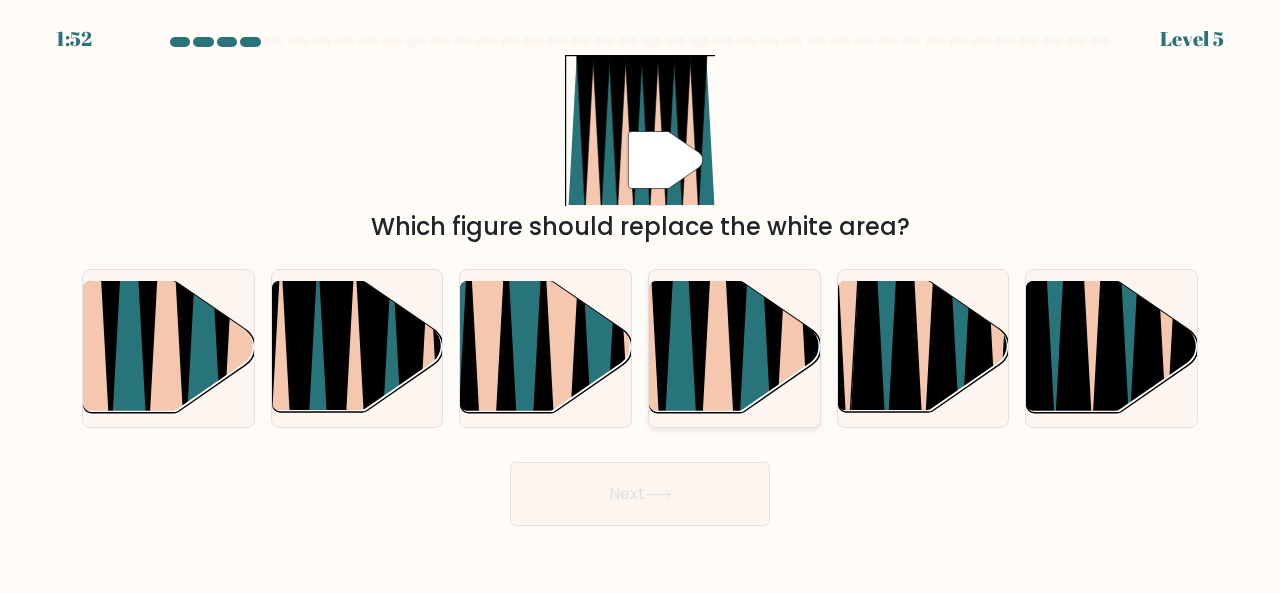 click at bounding box center (679, 279) 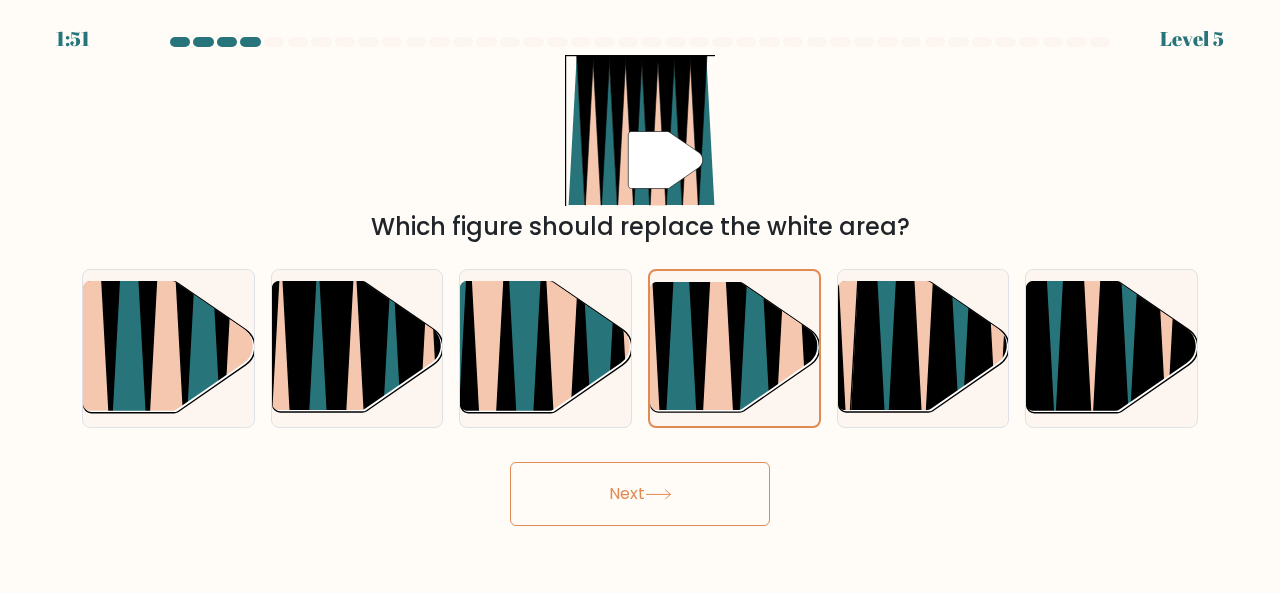 click on "Next" at bounding box center (640, 494) 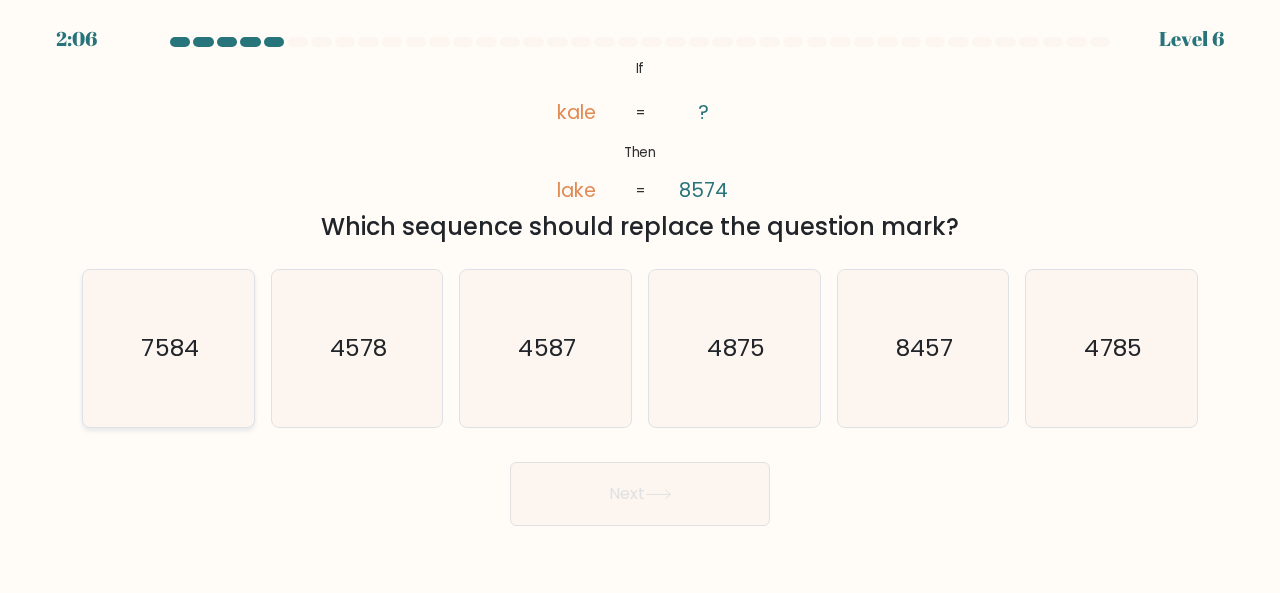 click on "7584" at bounding box center [168, 348] 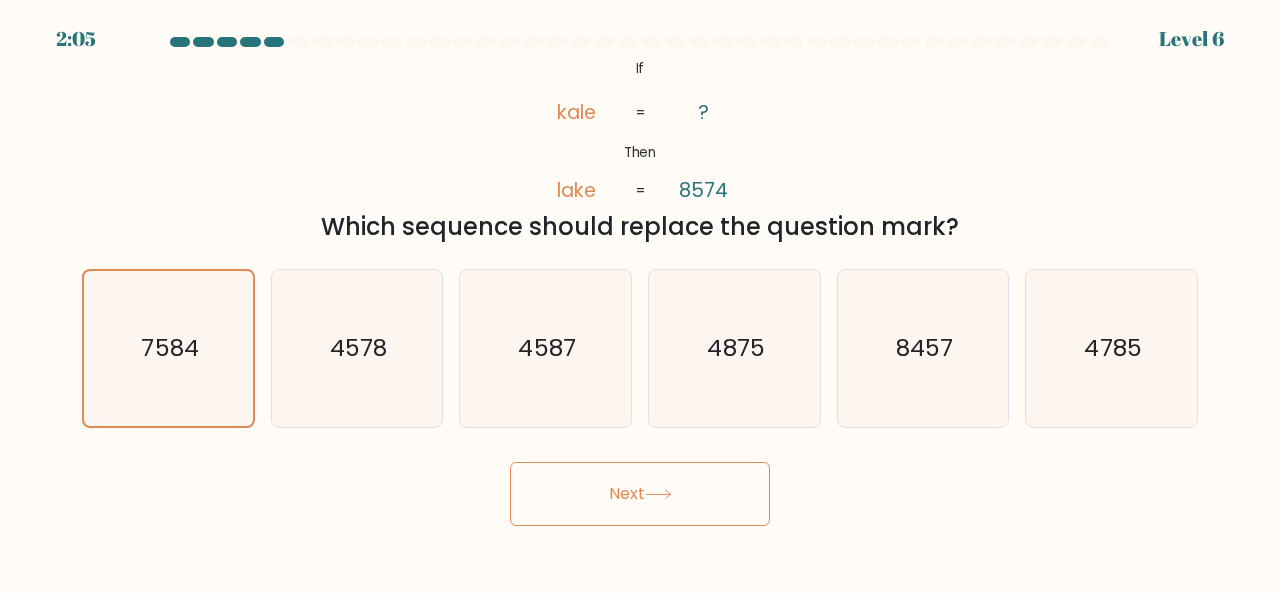 click on "Next" at bounding box center (640, 494) 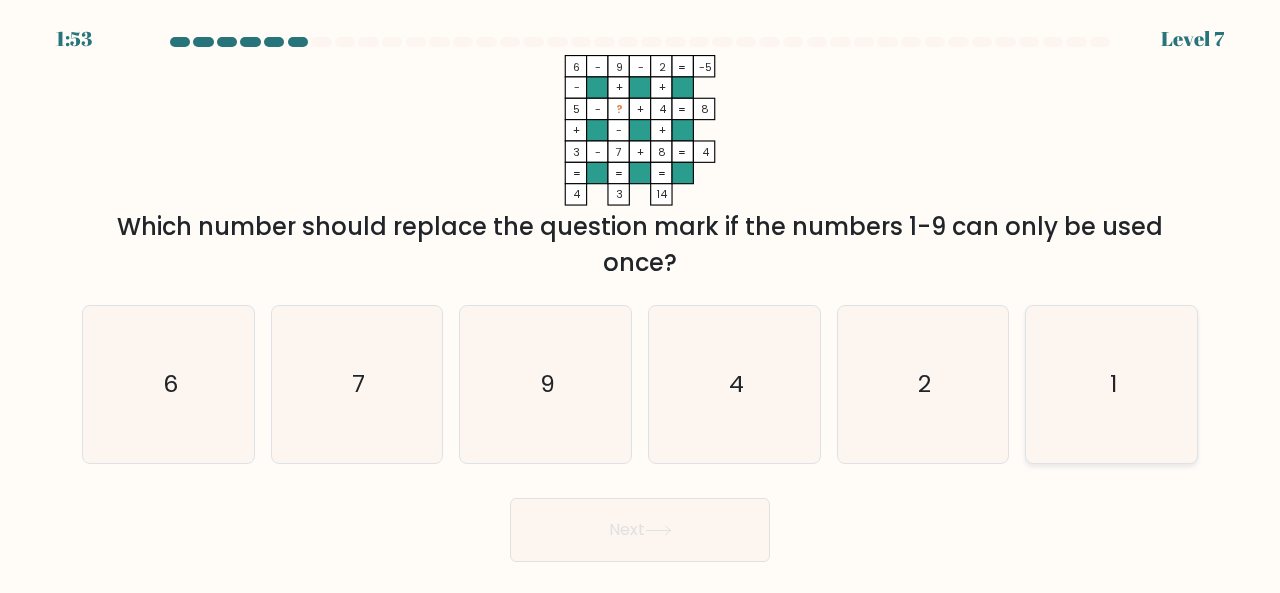 click on "1" at bounding box center [1111, 384] 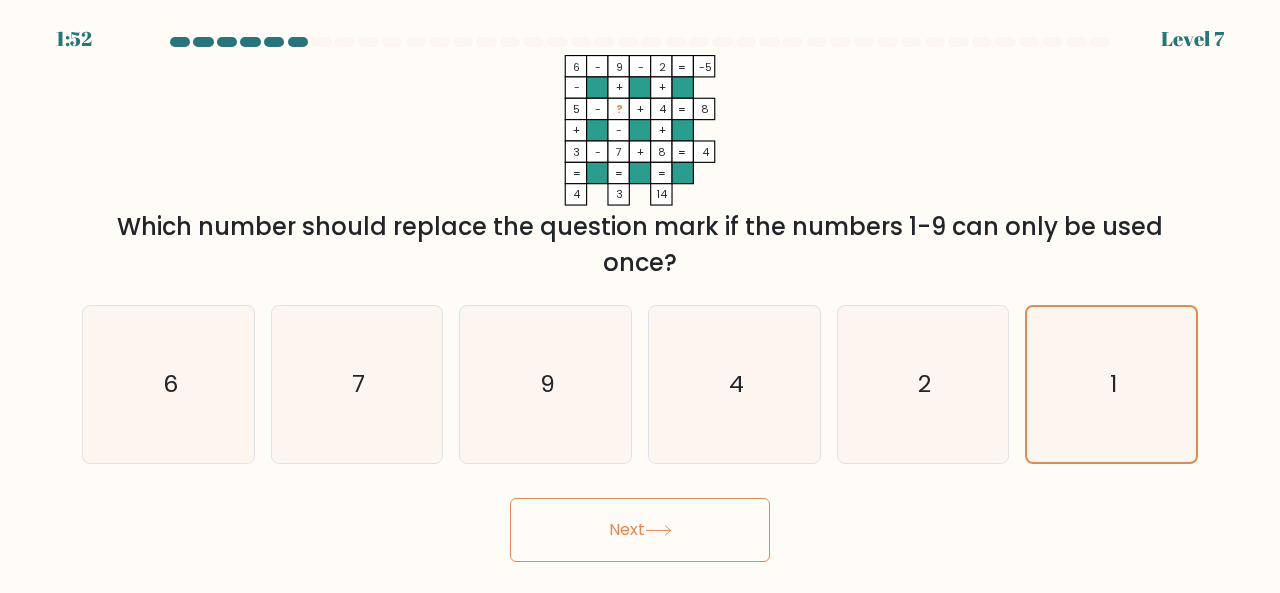 click on "Next" at bounding box center (640, 530) 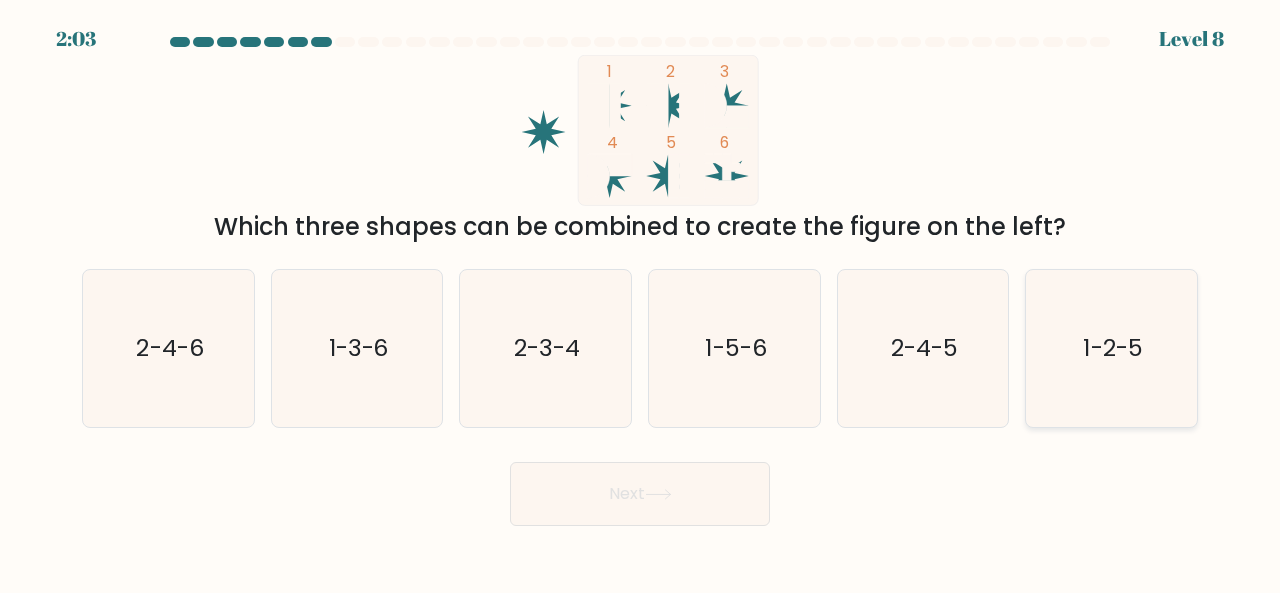 click on "1-2-5" at bounding box center [1111, 348] 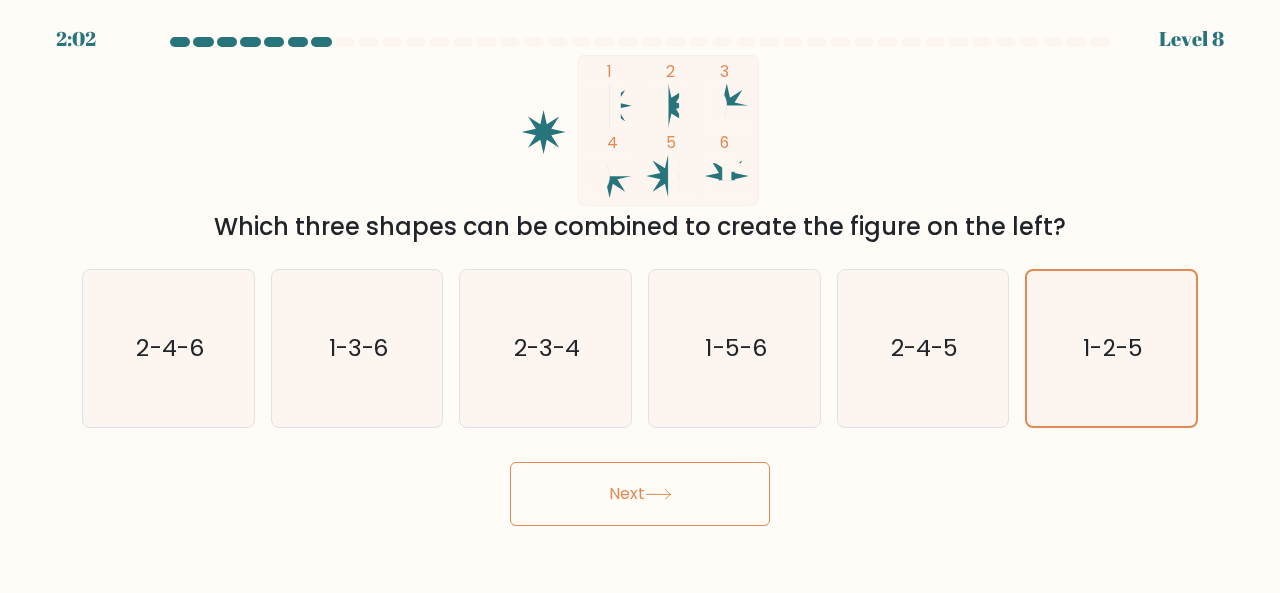 click on "Next" at bounding box center [640, 494] 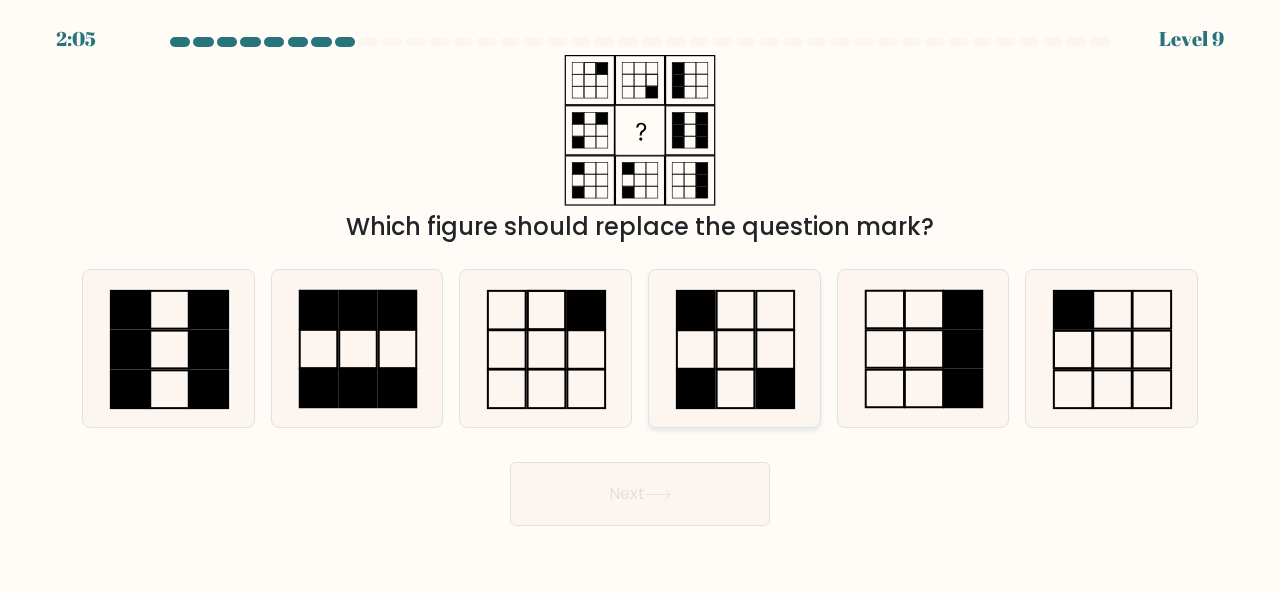 click at bounding box center [734, 348] 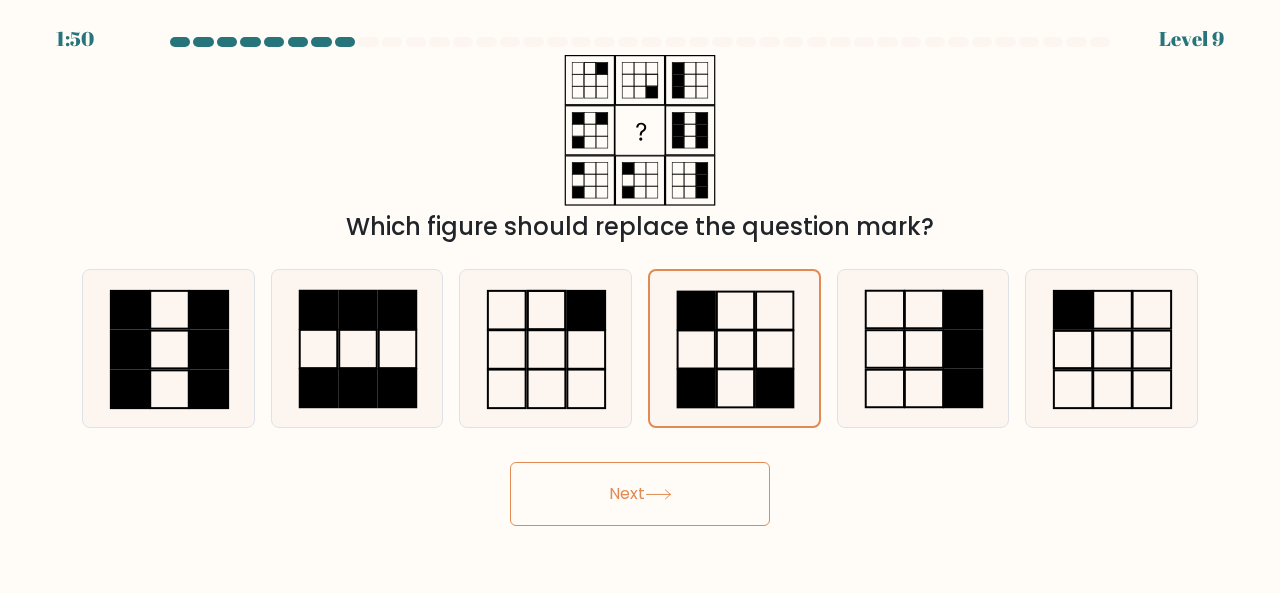 click at bounding box center (658, 494) 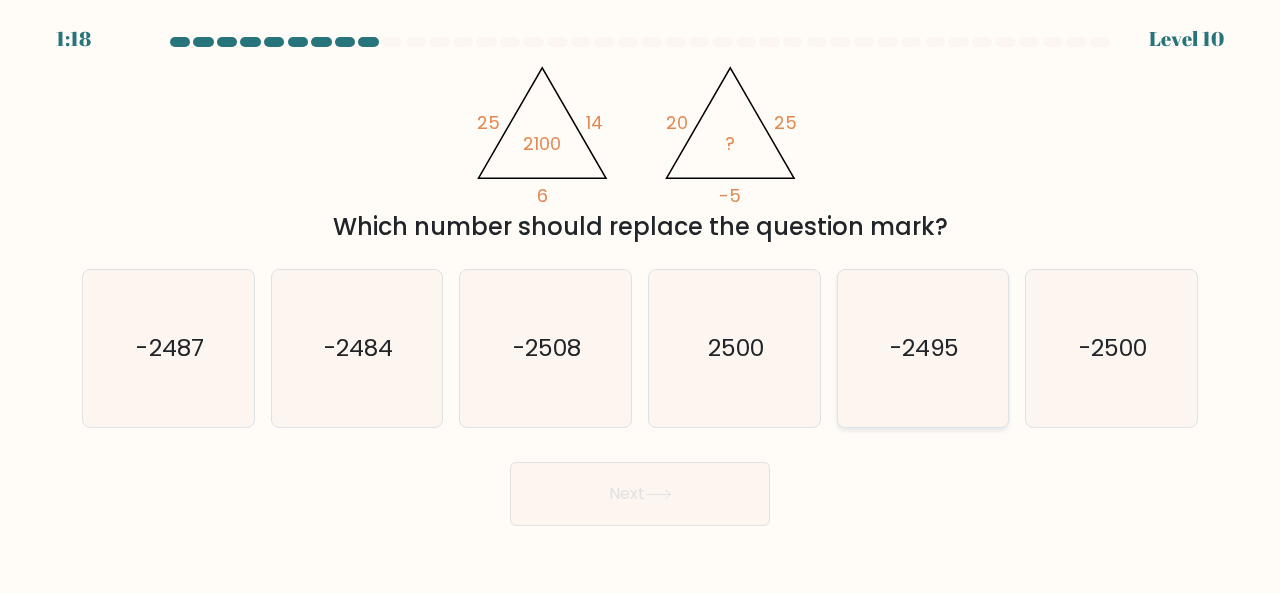 click on "-2495" at bounding box center [923, 348] 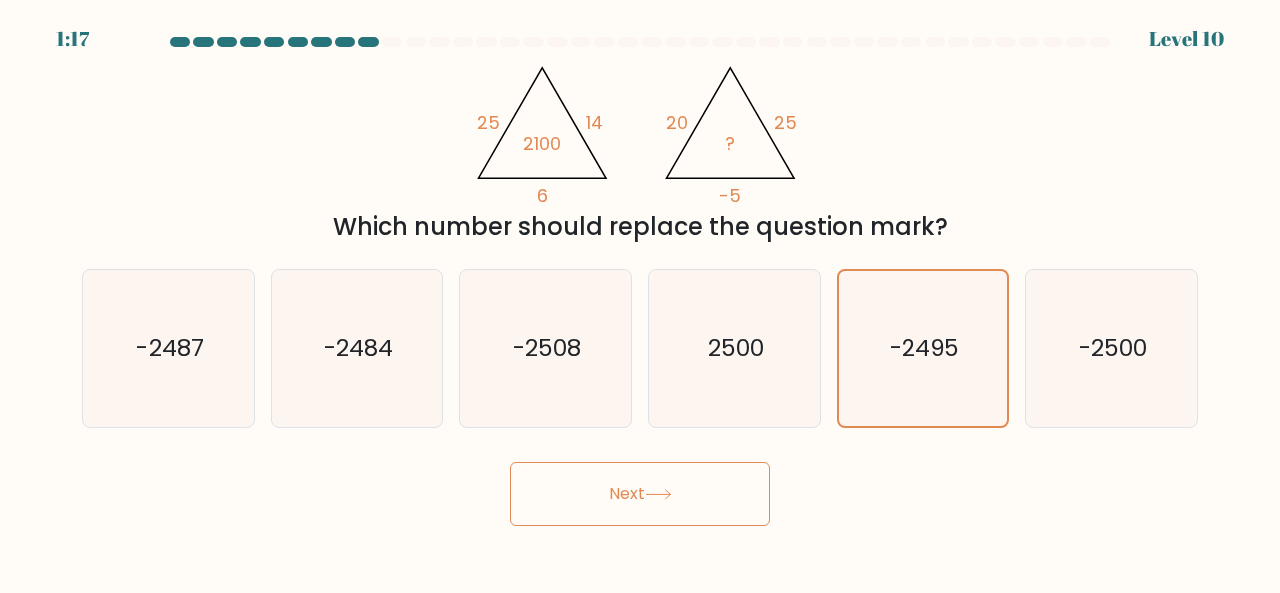 click on "Next" at bounding box center [640, 494] 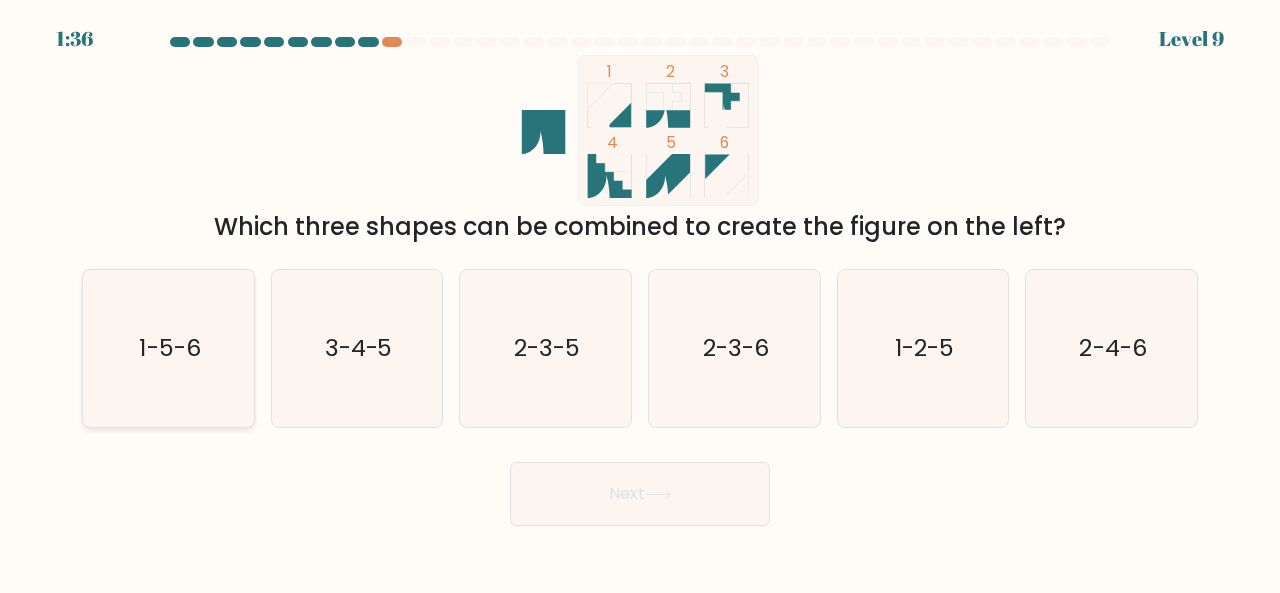 click on "1-5-6" at bounding box center [169, 347] 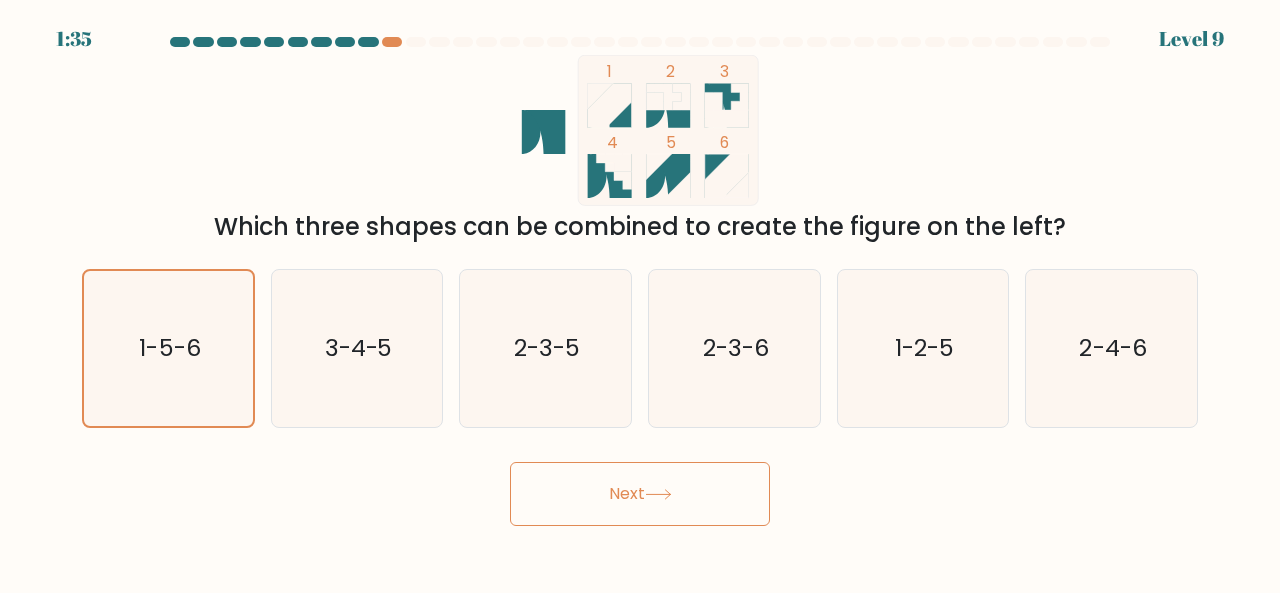 click on "Next" at bounding box center [640, 494] 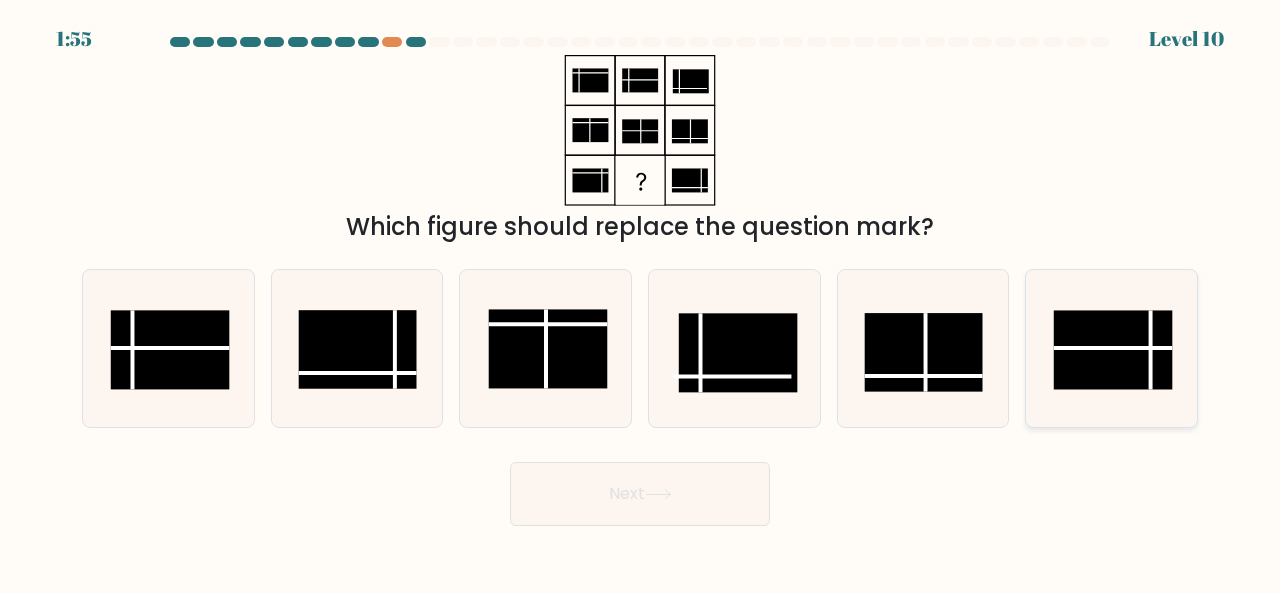 click at bounding box center (1113, 349) 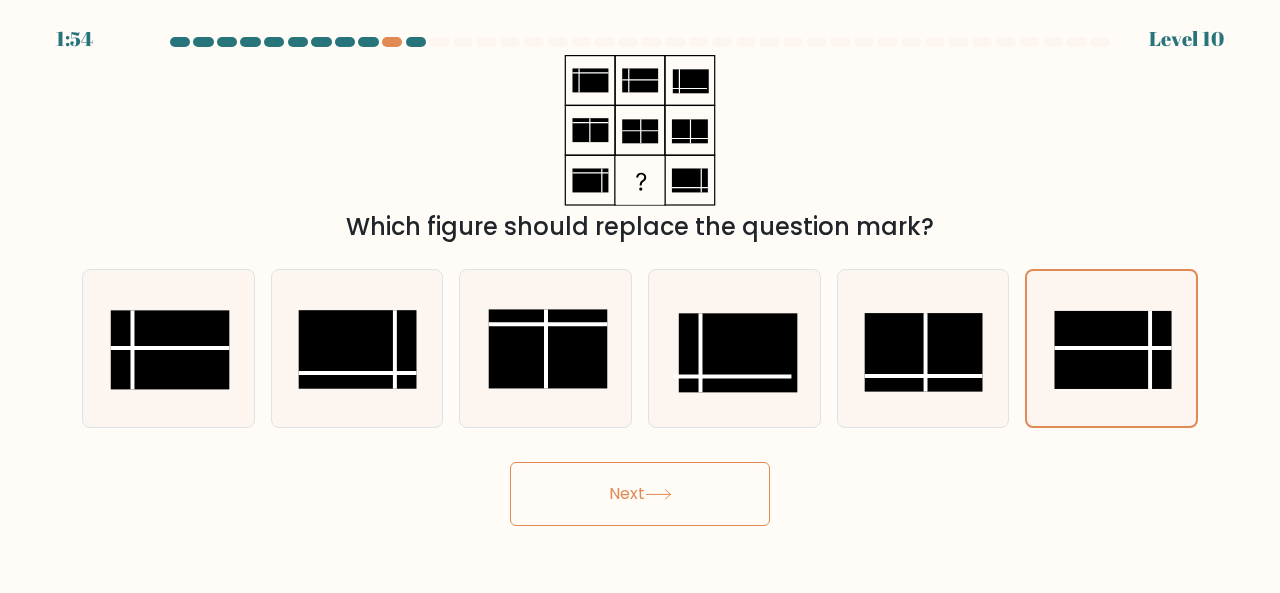 click on "Next" at bounding box center [640, 494] 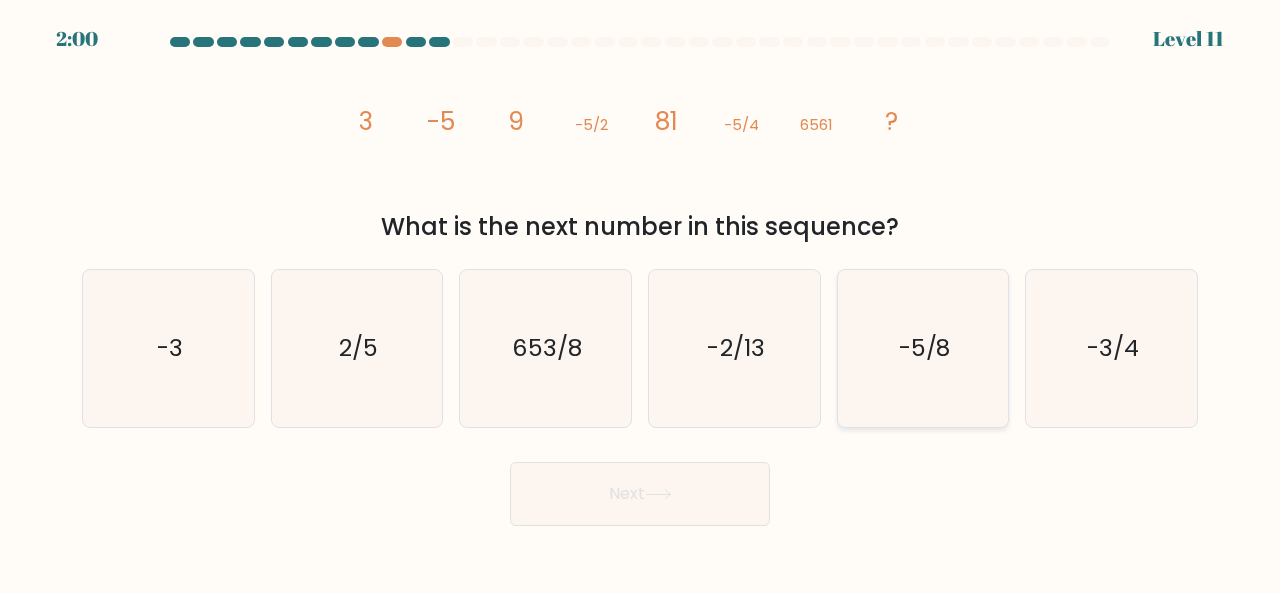 click on "-5/8" at bounding box center [923, 348] 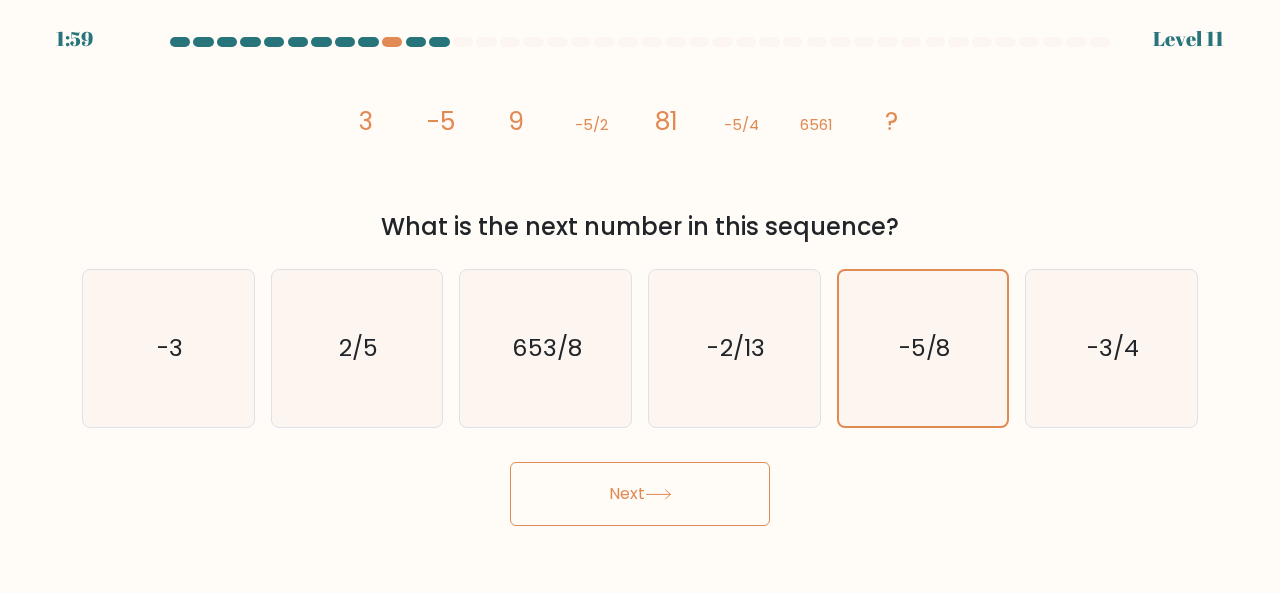 click on "Next" at bounding box center [640, 494] 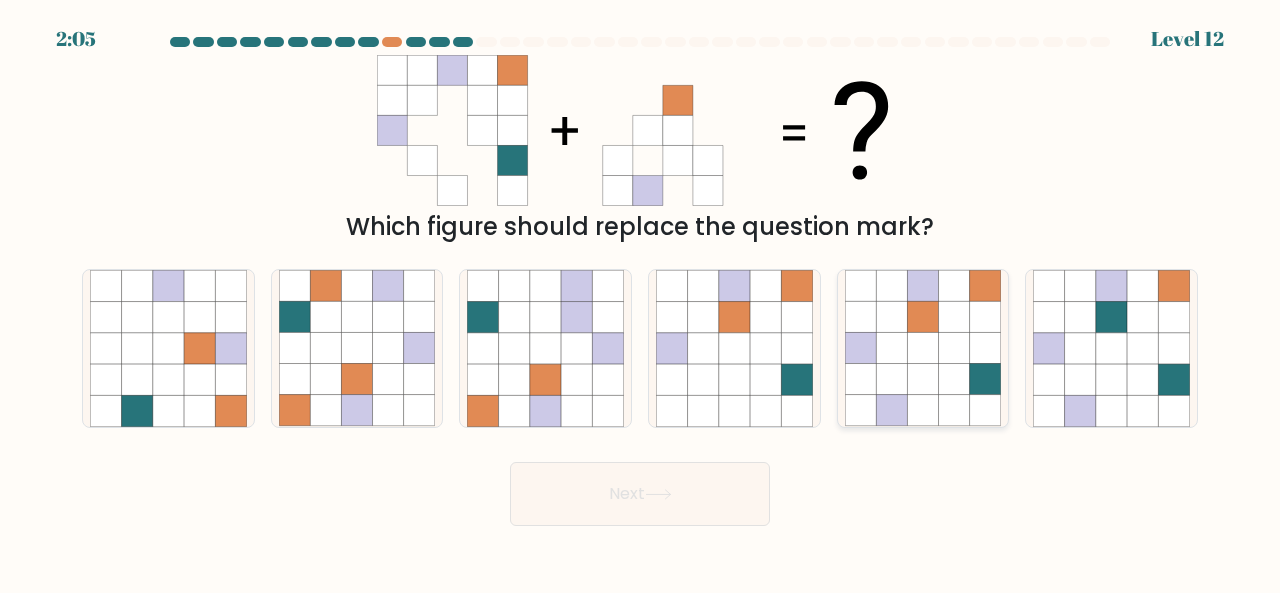 click at bounding box center [954, 379] 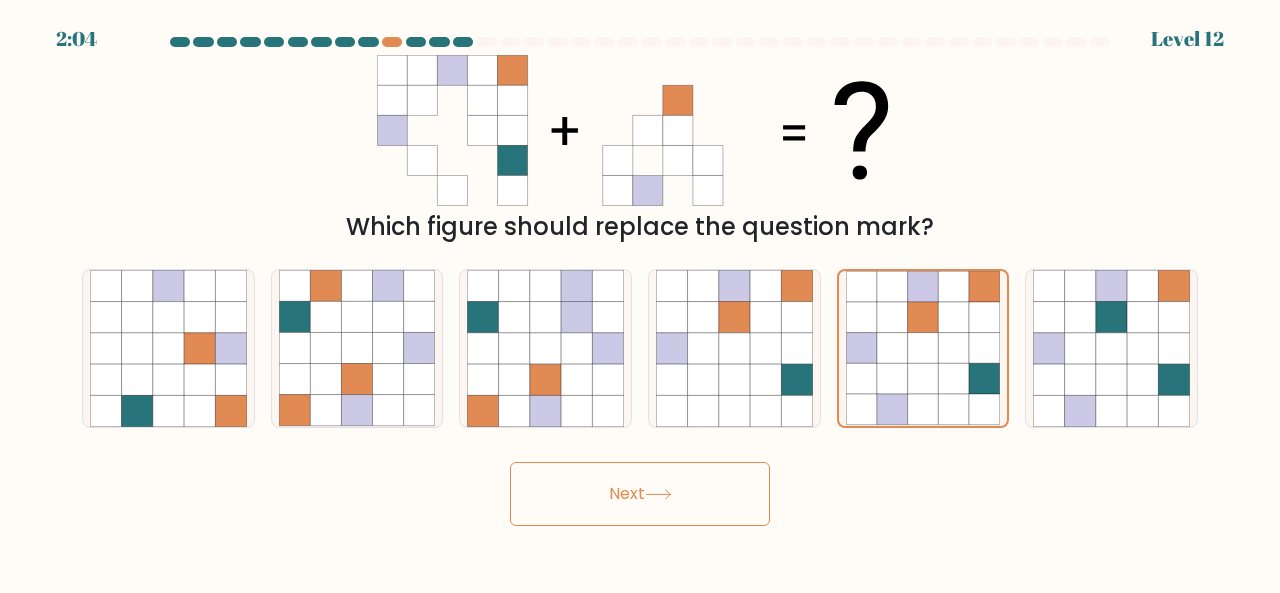click on "Next" at bounding box center (640, 494) 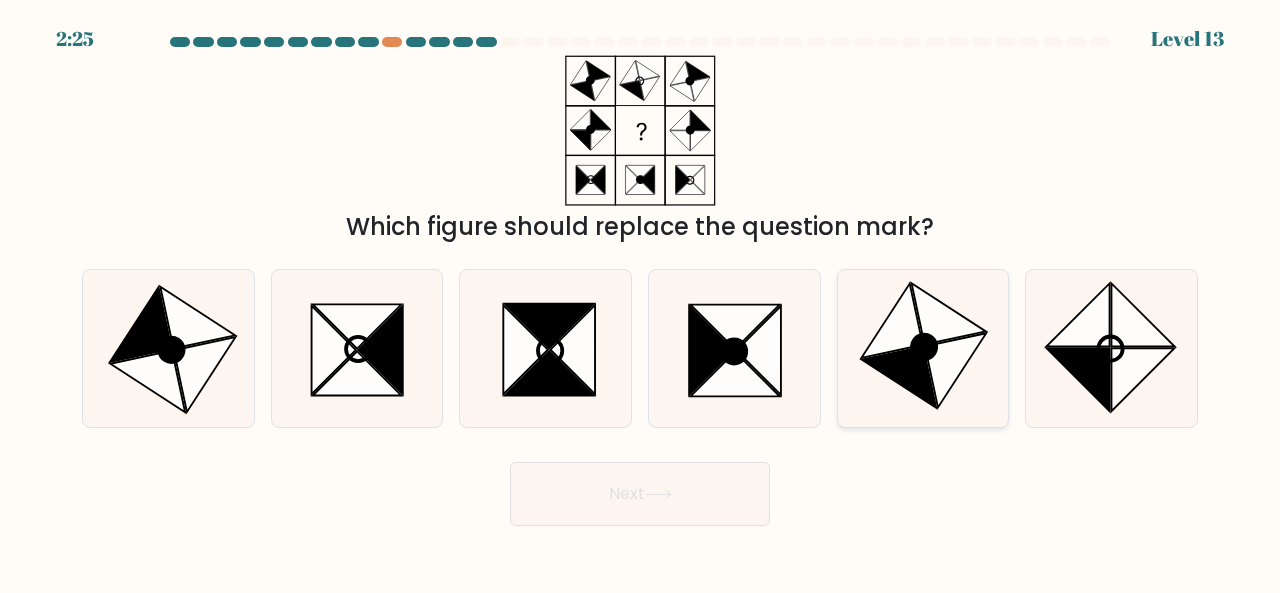 click at bounding box center [924, 347] 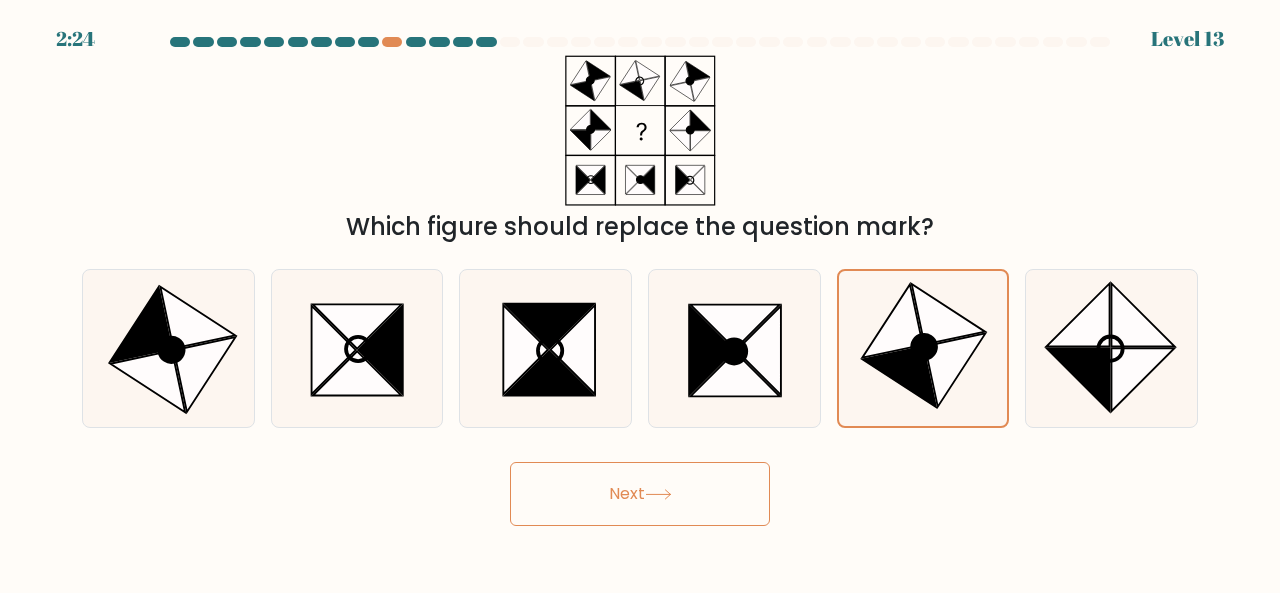 click on "Next" at bounding box center [640, 494] 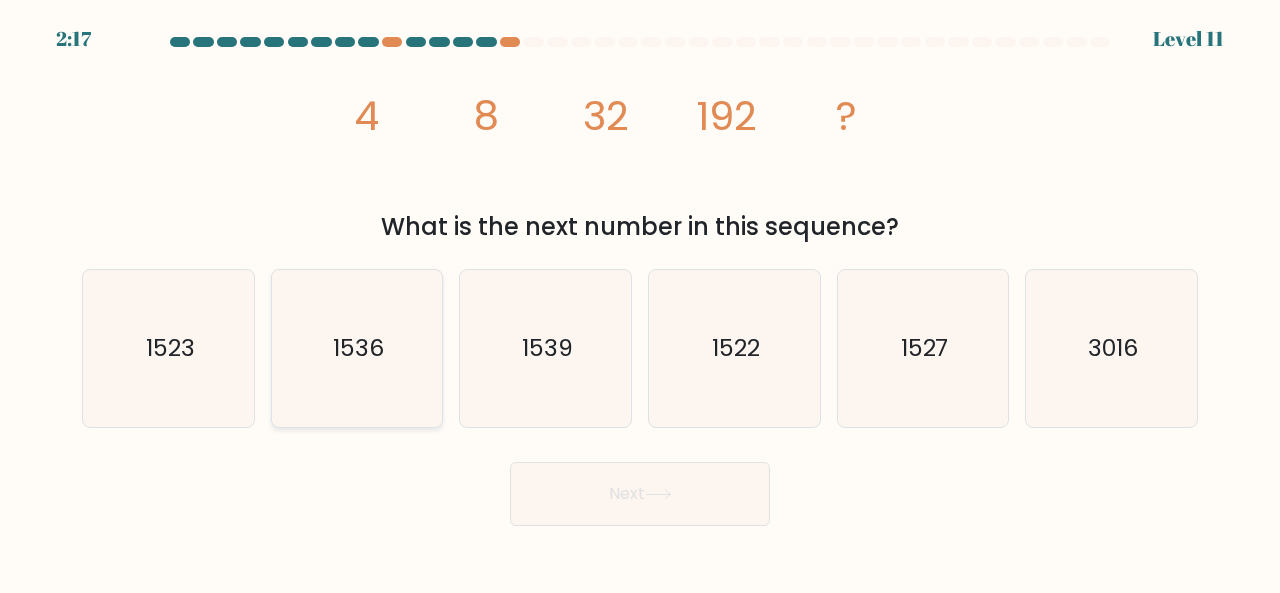click on "1536" at bounding box center [358, 347] 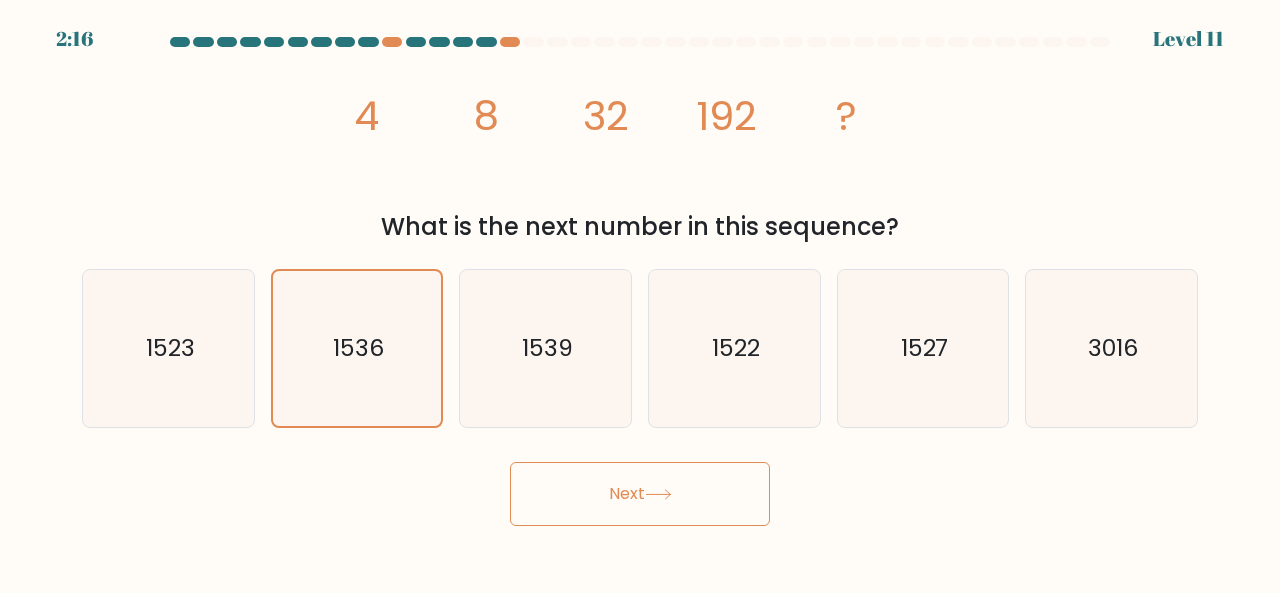 click on "Next" at bounding box center [640, 494] 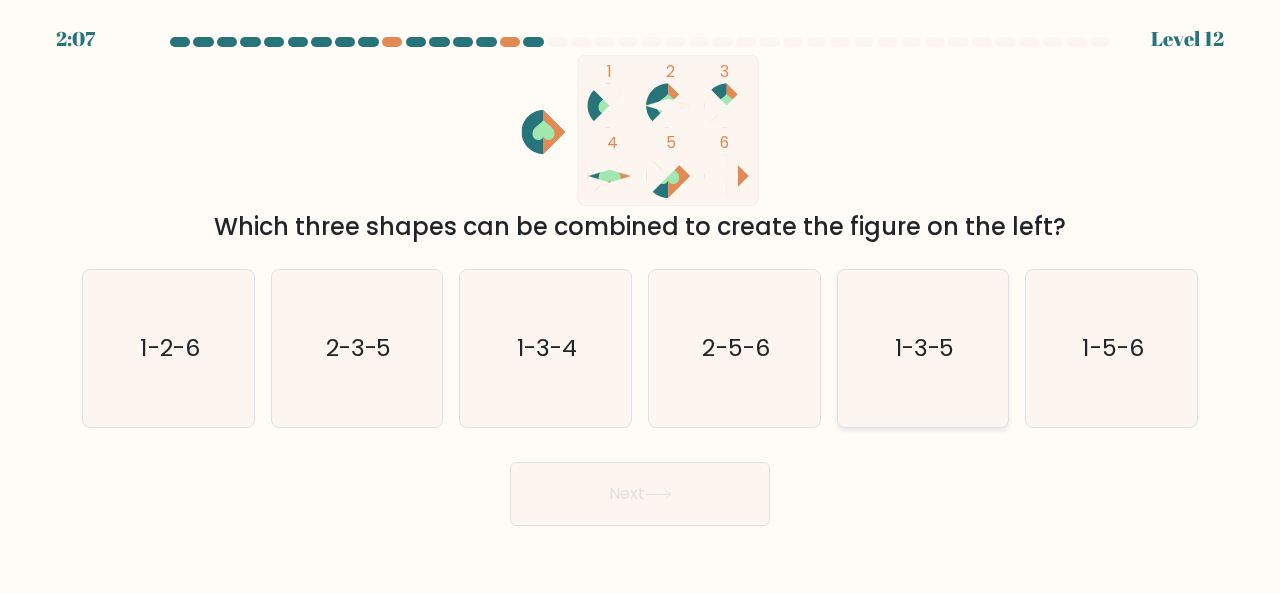click on "1-3-5" at bounding box center (923, 348) 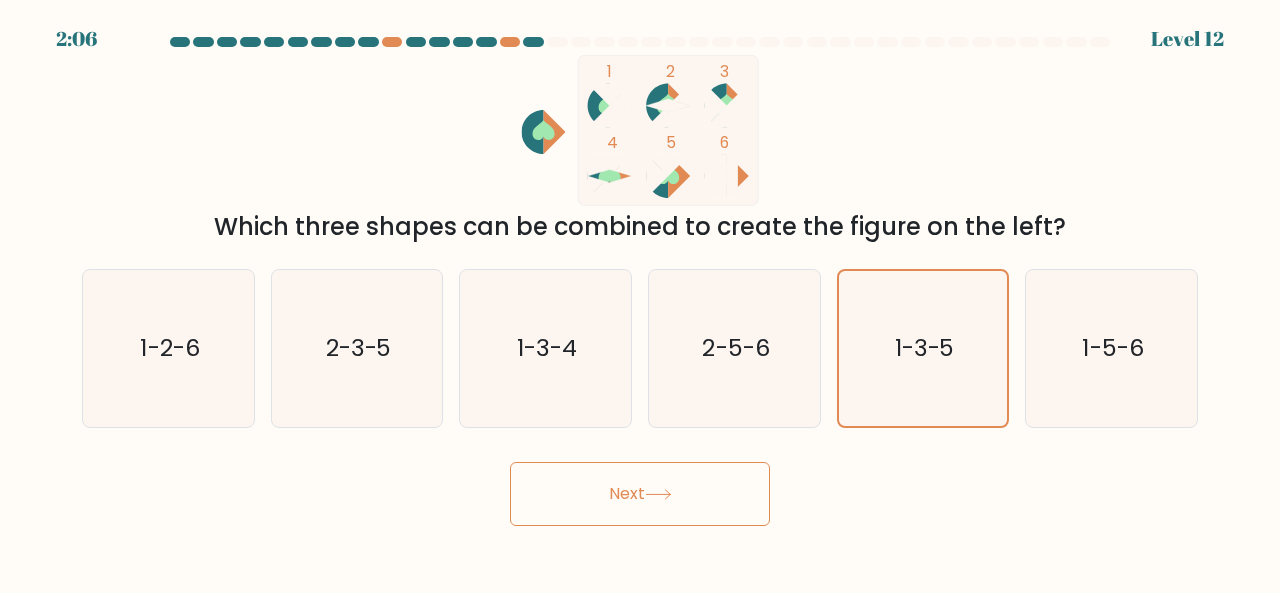 click on "Next" at bounding box center (640, 494) 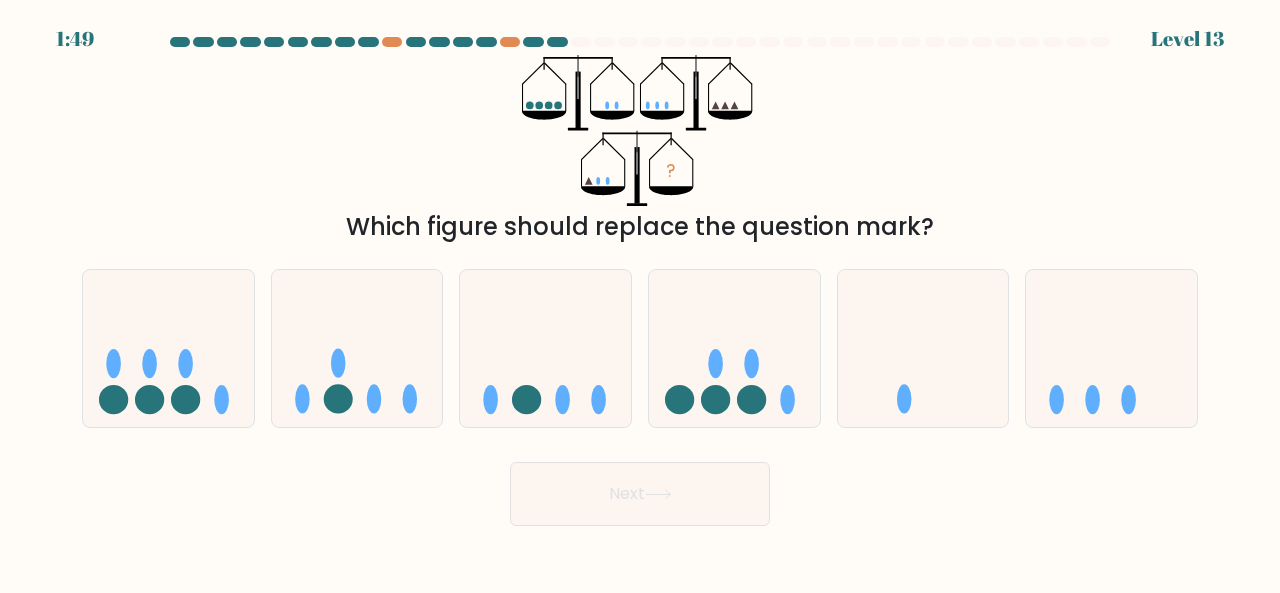 click on "Next" at bounding box center [640, 494] 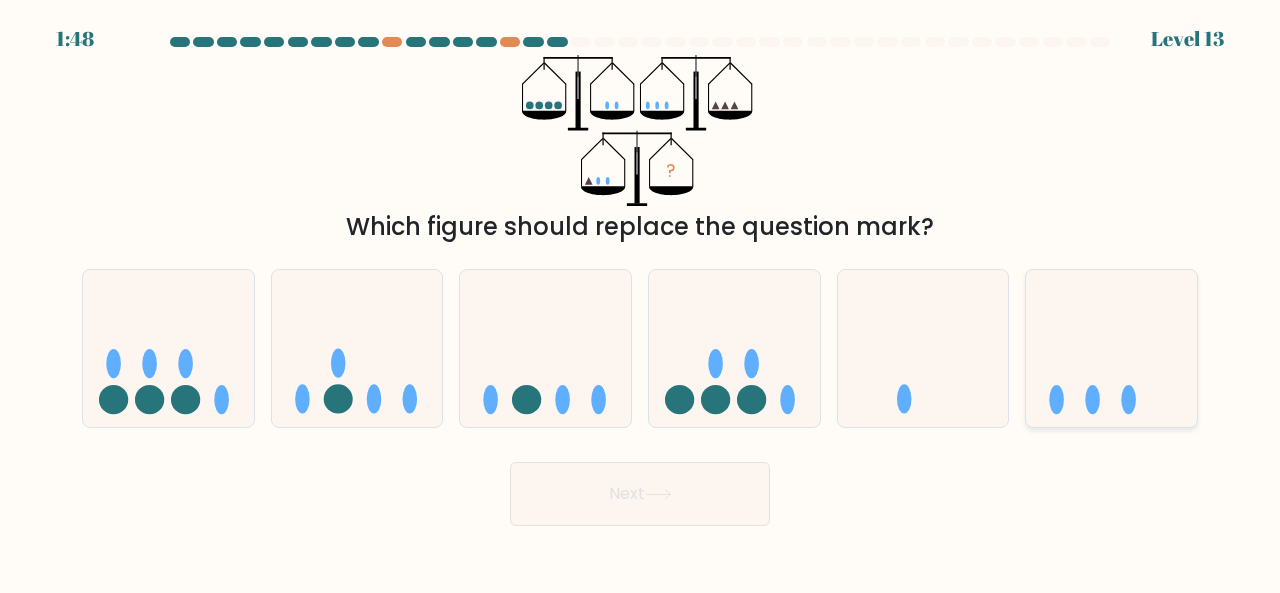 click at bounding box center (1111, 347) 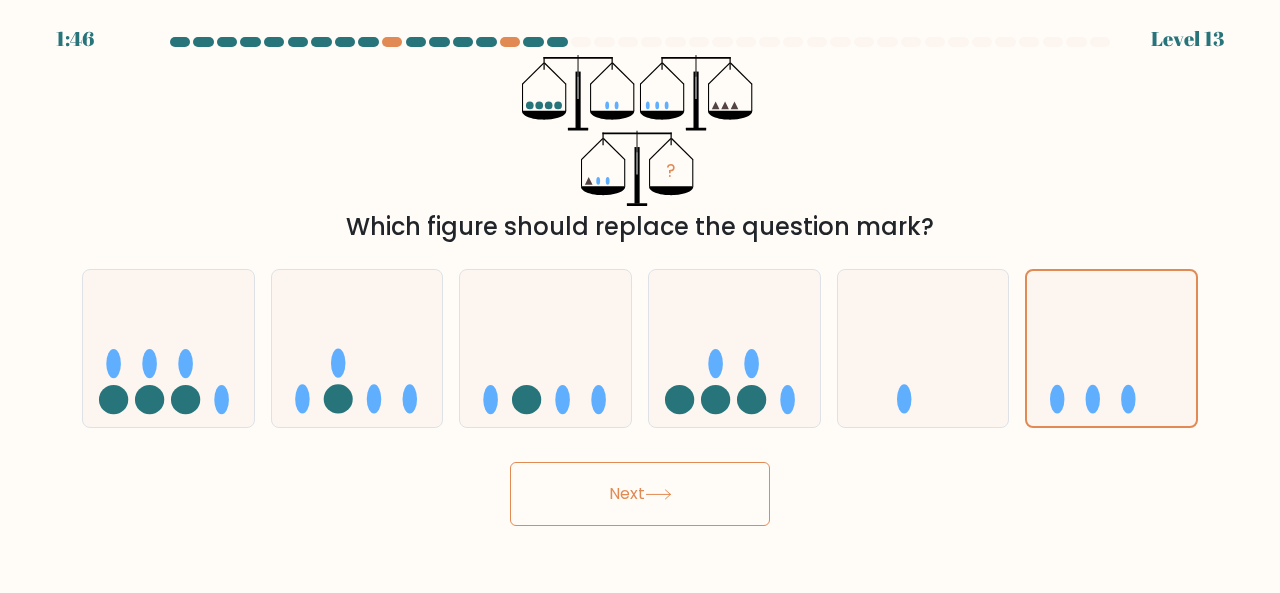 click on "Next" at bounding box center (640, 494) 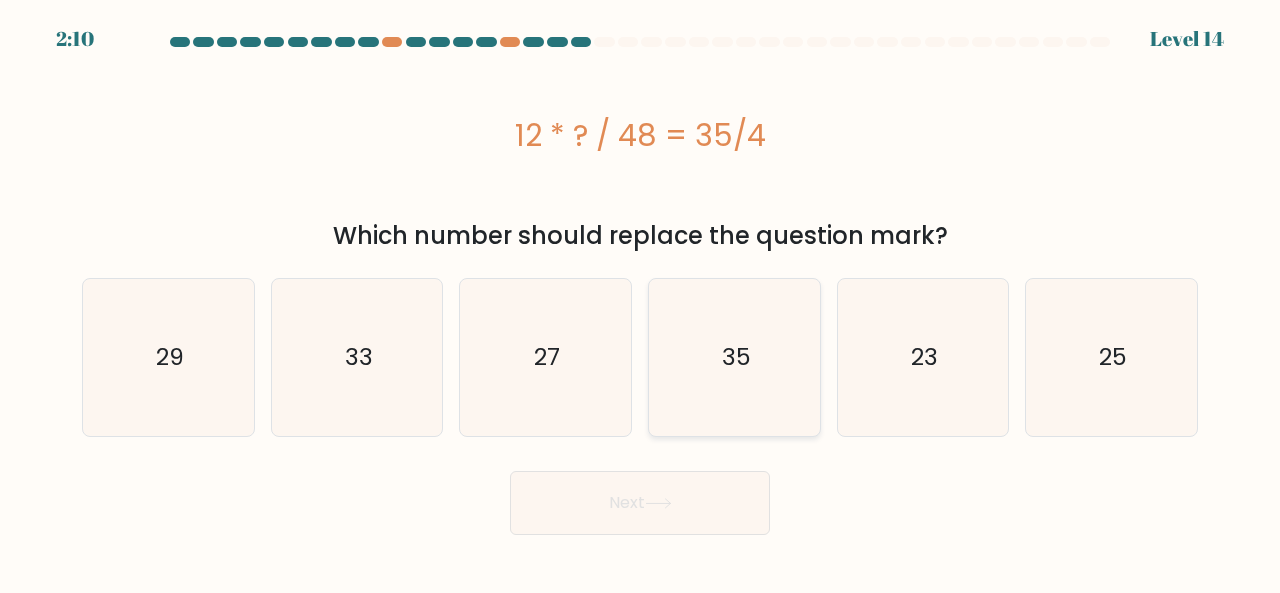 click on "35" at bounding box center (735, 357) 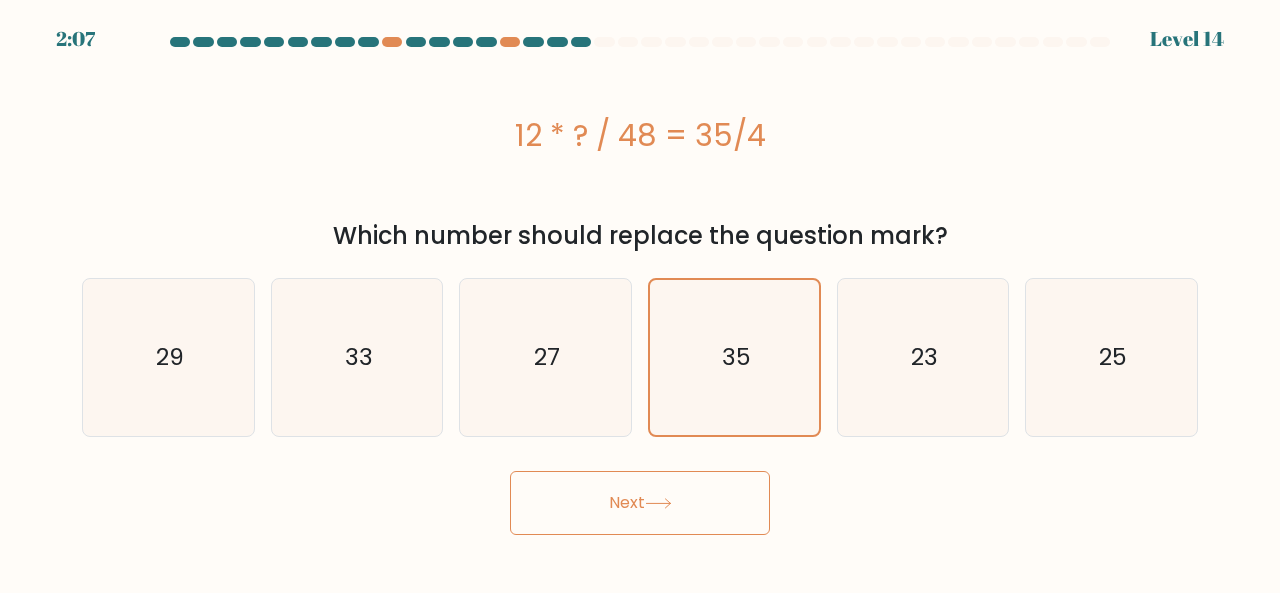 click on "Next" at bounding box center [640, 503] 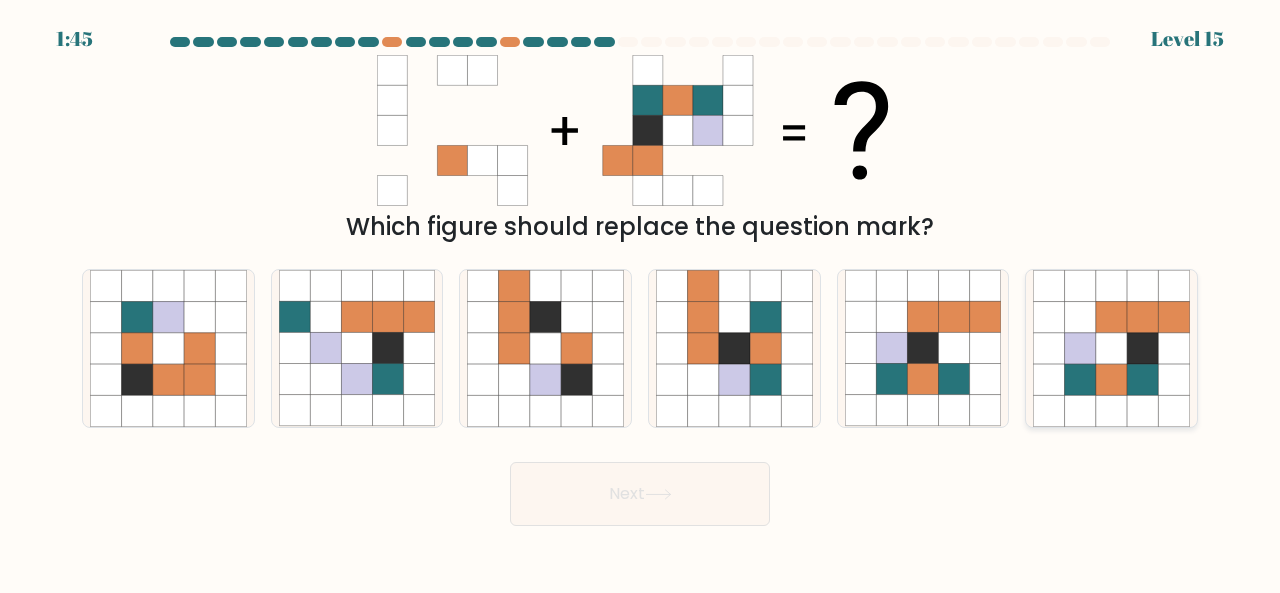 click at bounding box center [1111, 348] 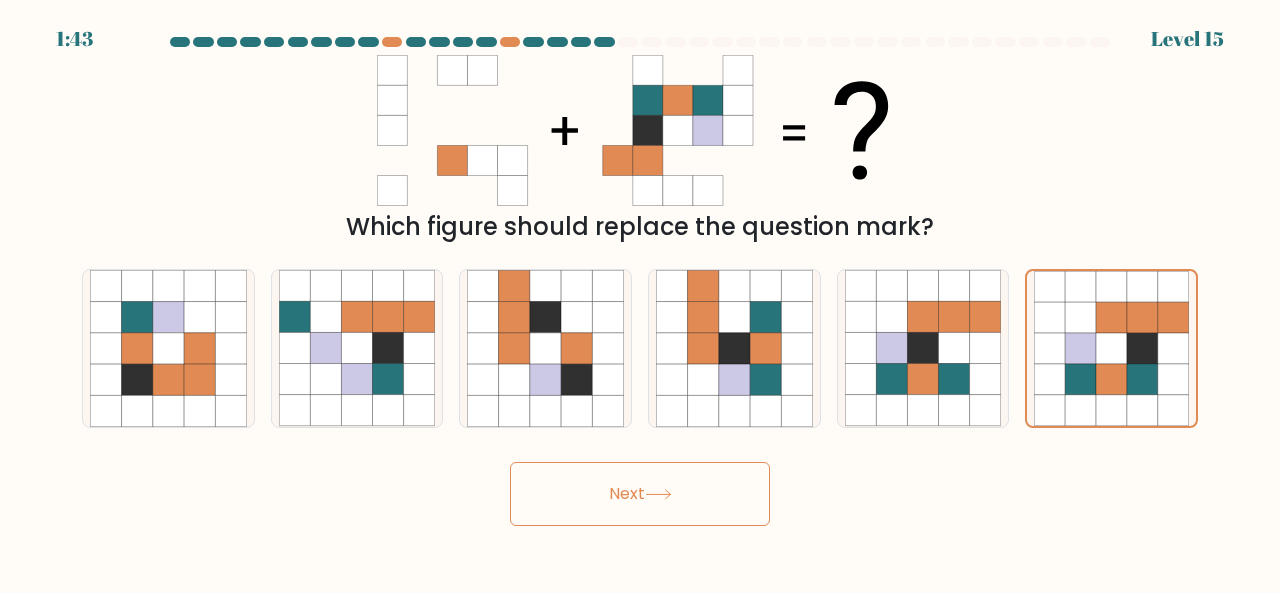 click on "Next" at bounding box center (640, 494) 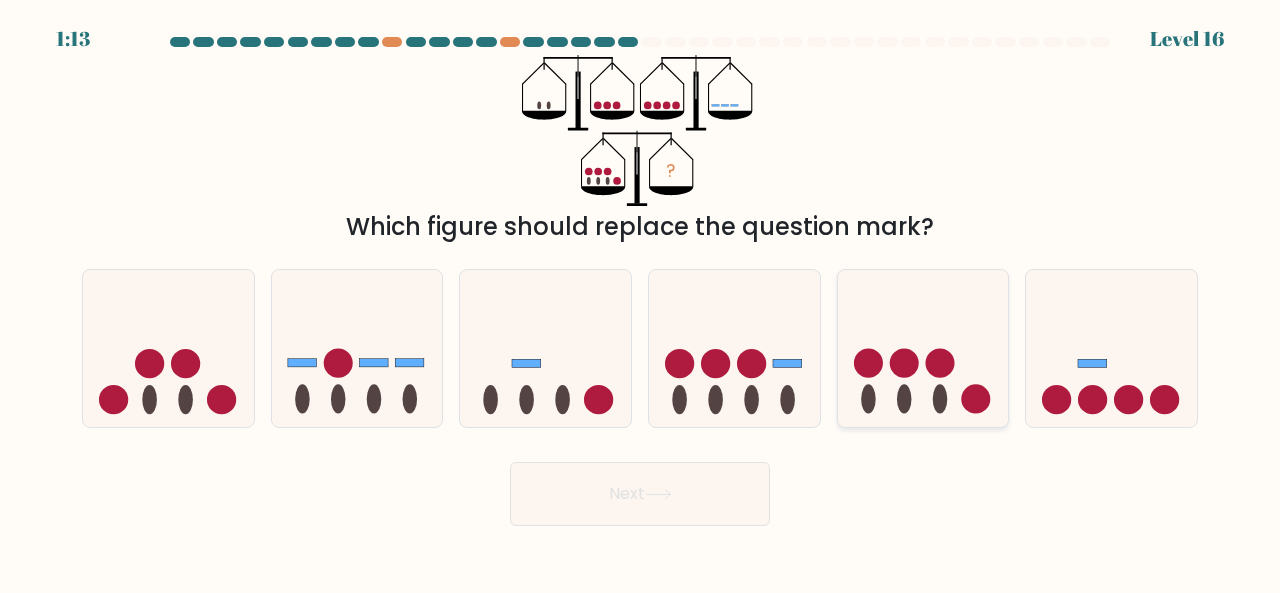 click at bounding box center (975, 399) 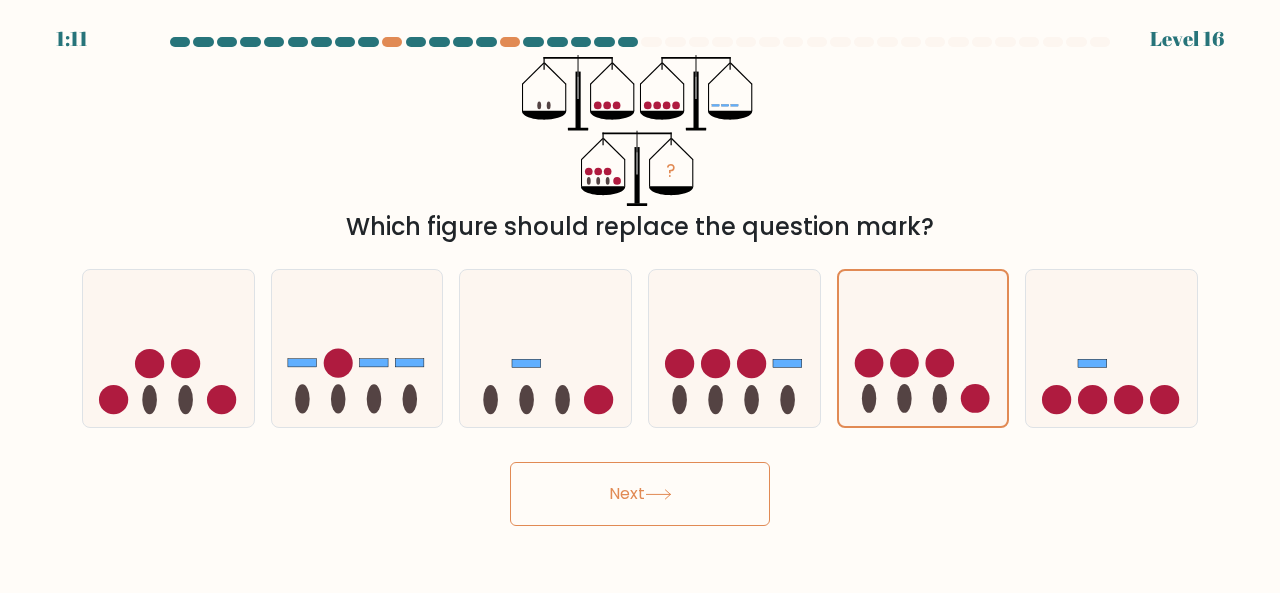 click on "Next" at bounding box center [640, 494] 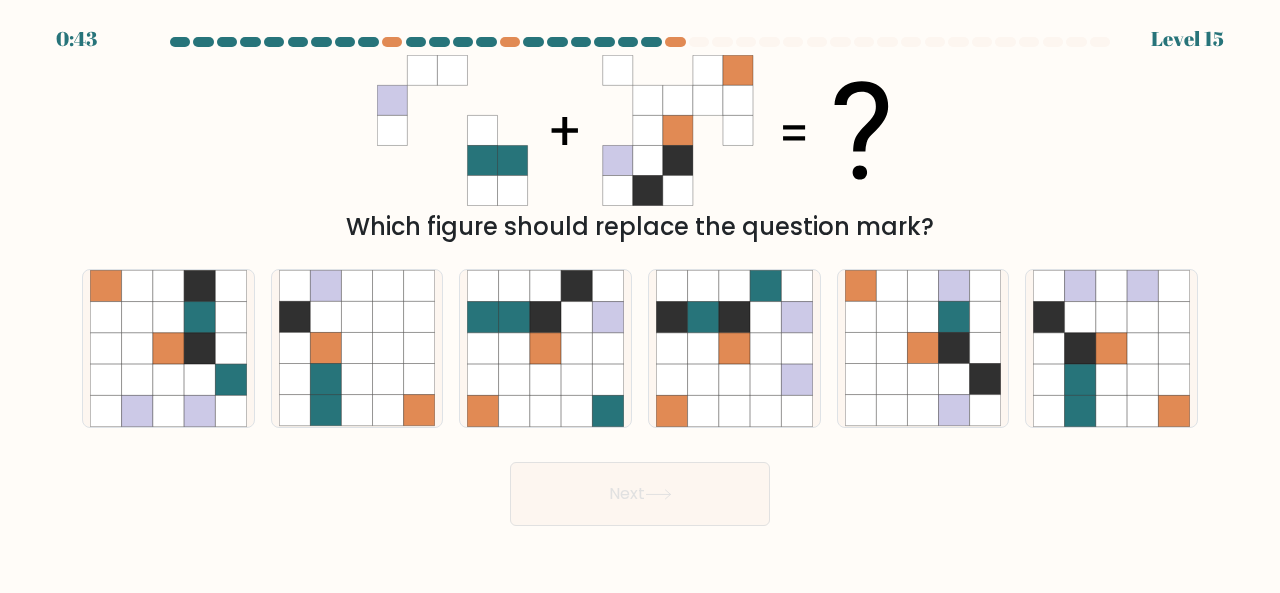 scroll, scrollTop: 0, scrollLeft: 0, axis: both 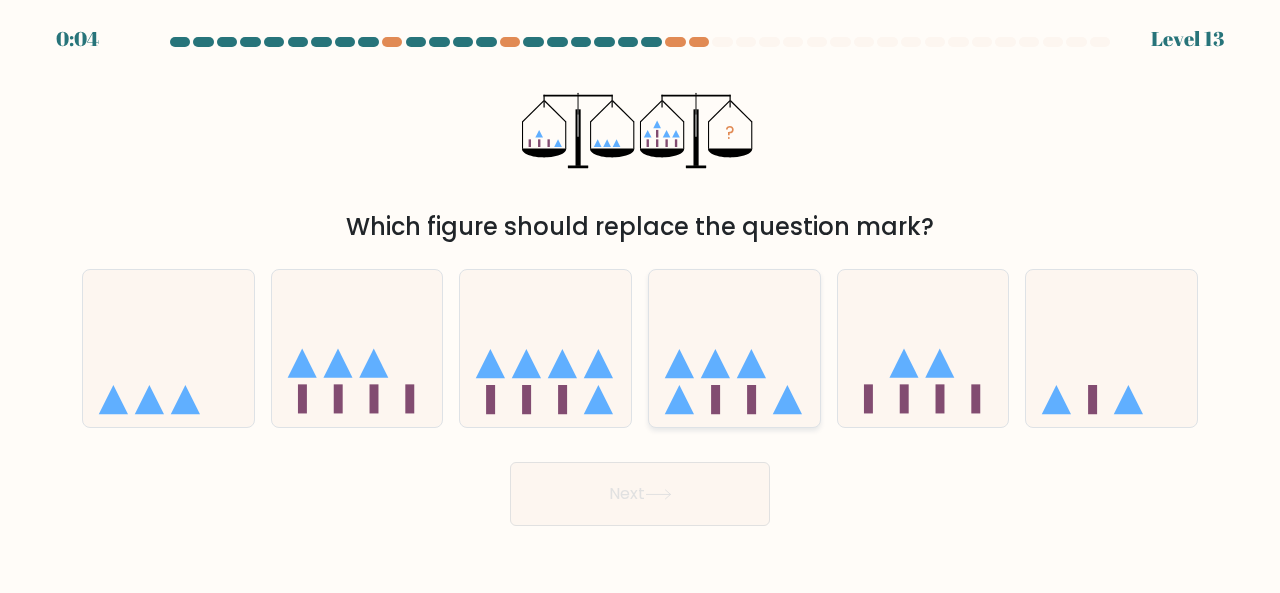click at bounding box center (734, 347) 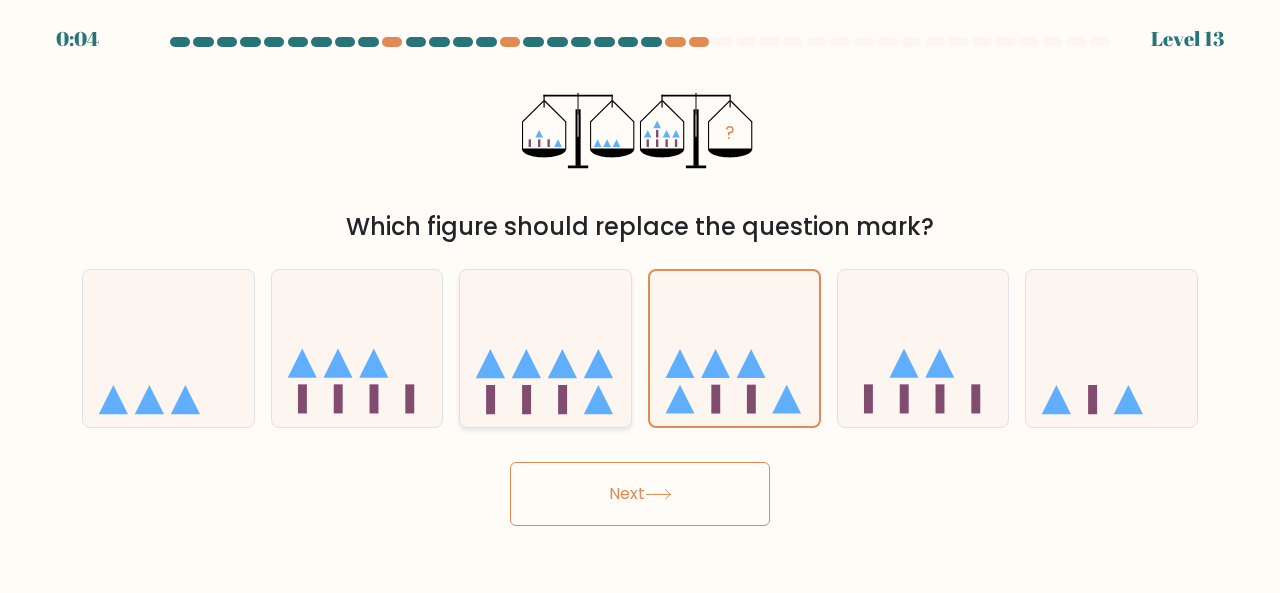 click at bounding box center [545, 347] 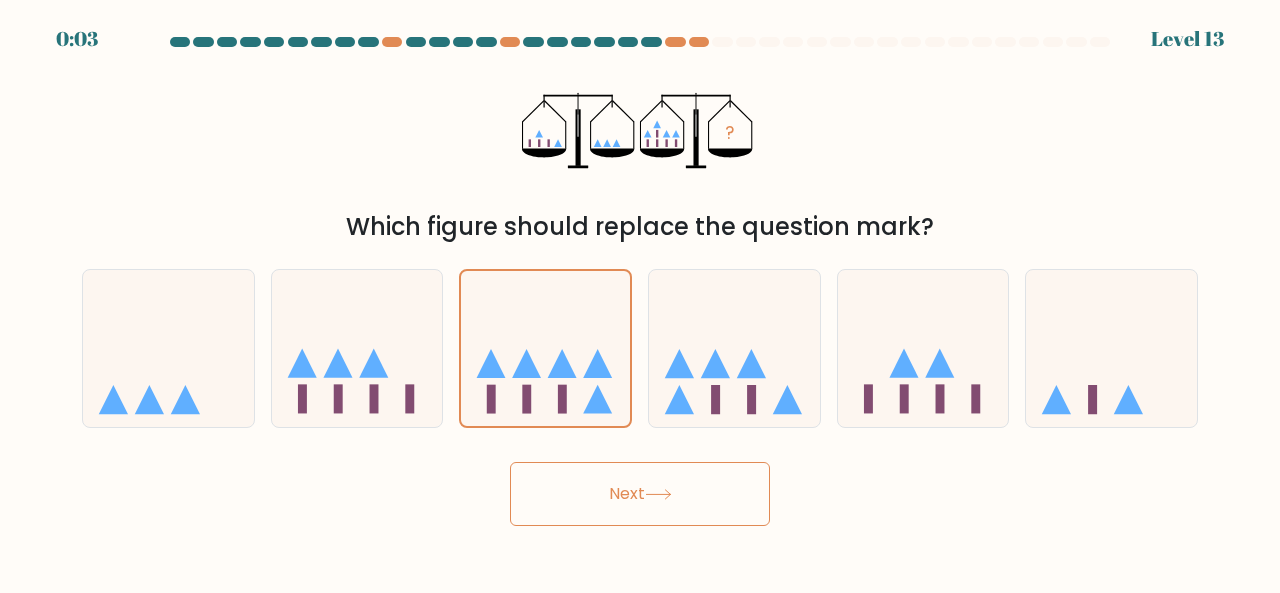click on "Next" at bounding box center (640, 494) 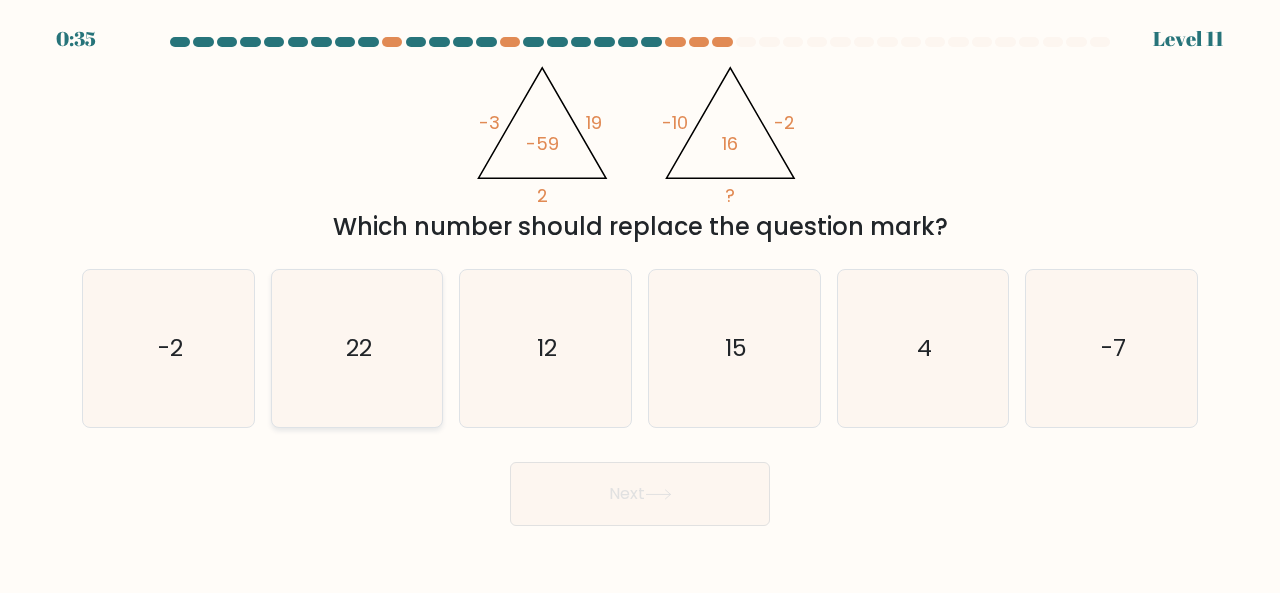 click on "22" at bounding box center [357, 348] 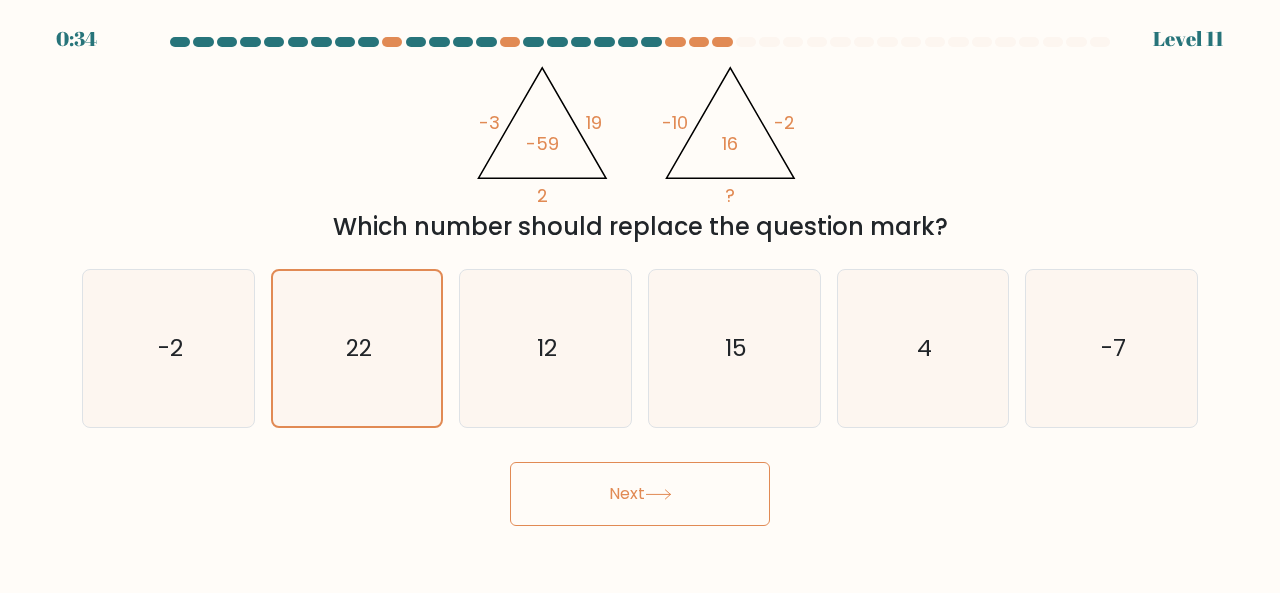 click on "Next" at bounding box center [640, 494] 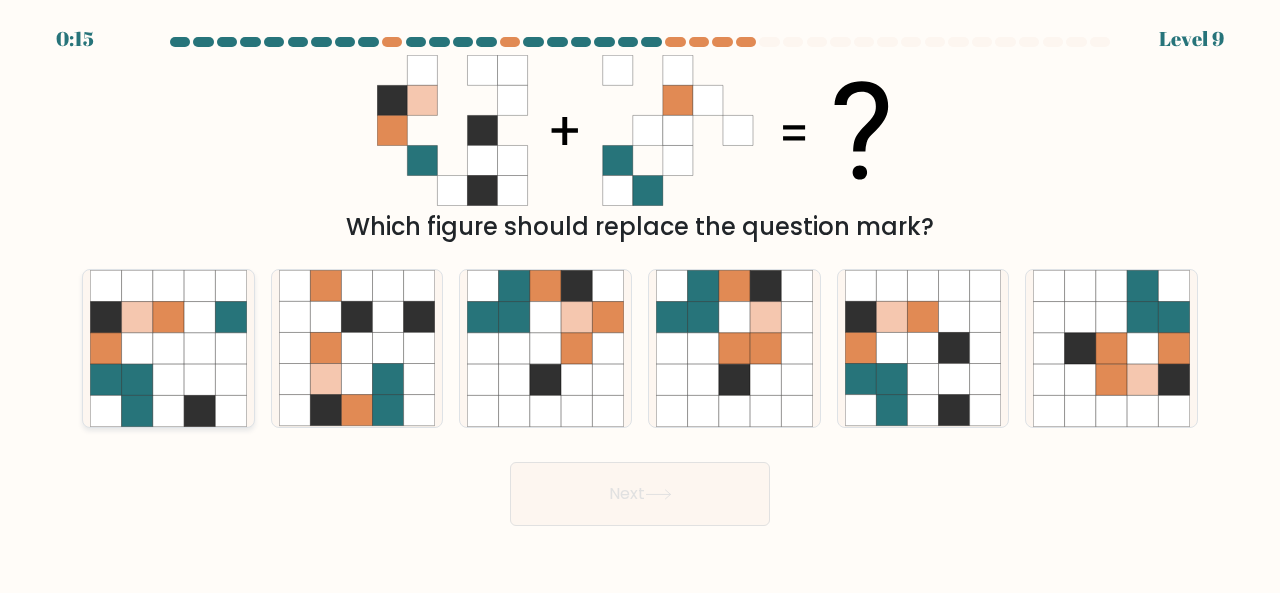 click at bounding box center (136, 348) 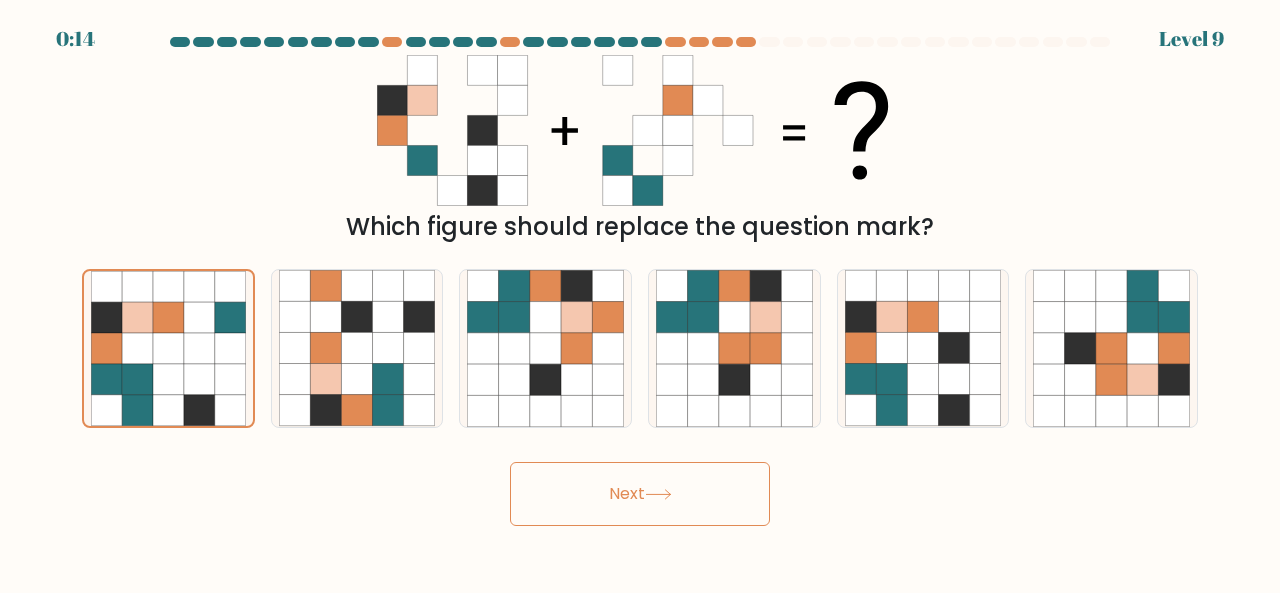 click on "Next" at bounding box center (640, 494) 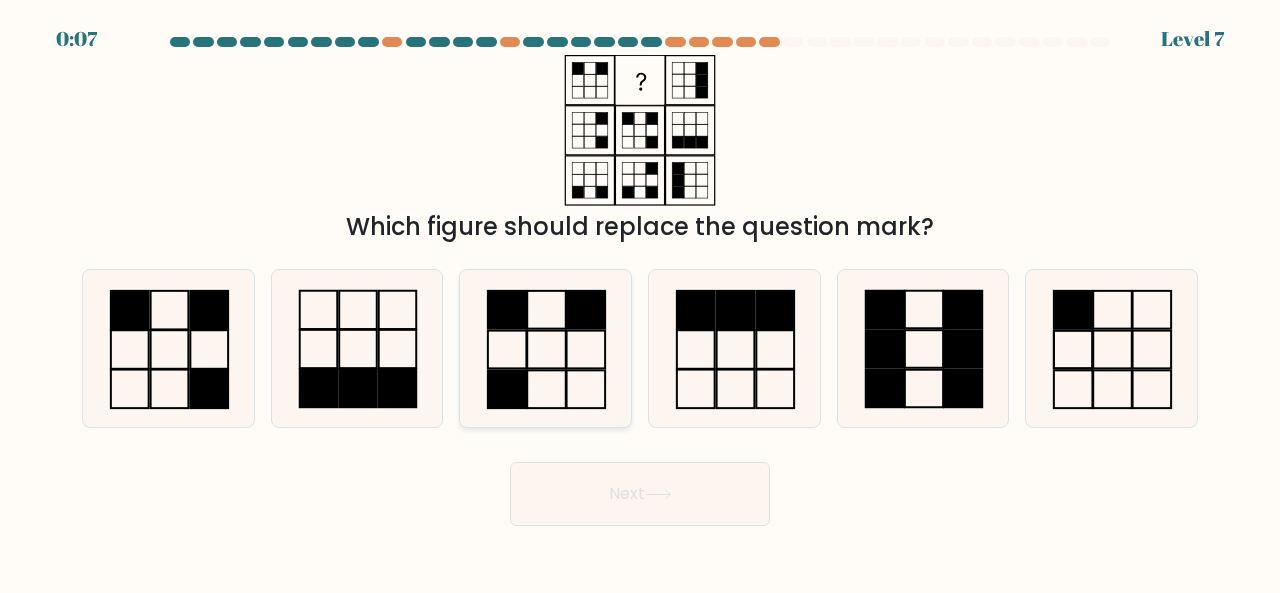 click at bounding box center [545, 348] 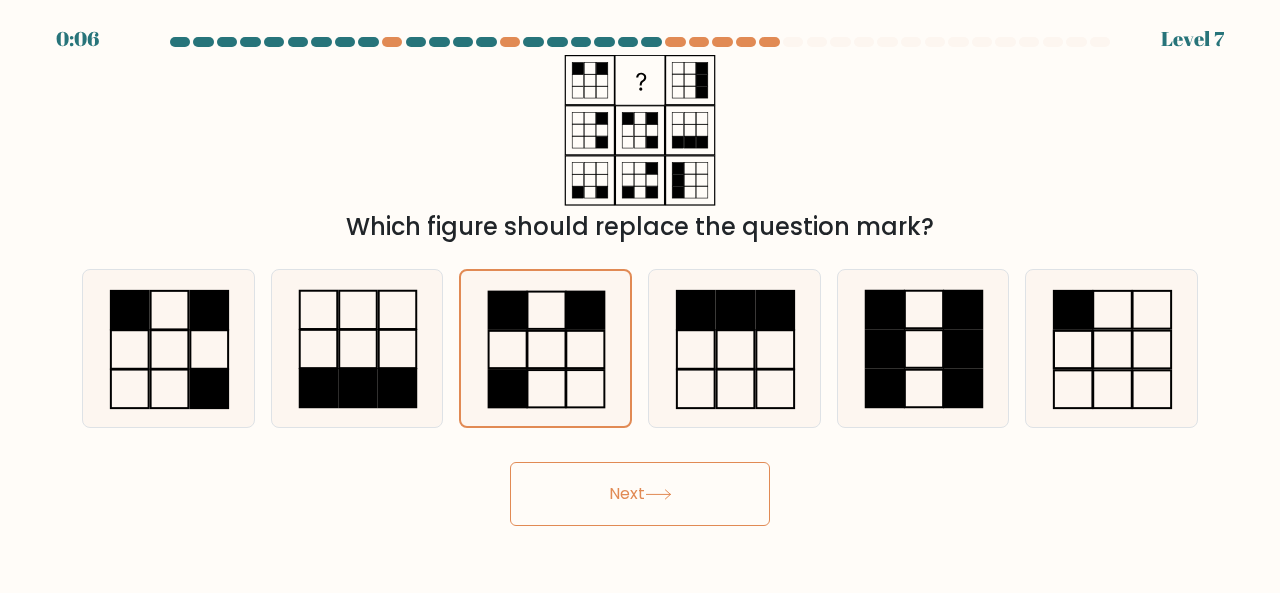 click on "Next" at bounding box center [640, 494] 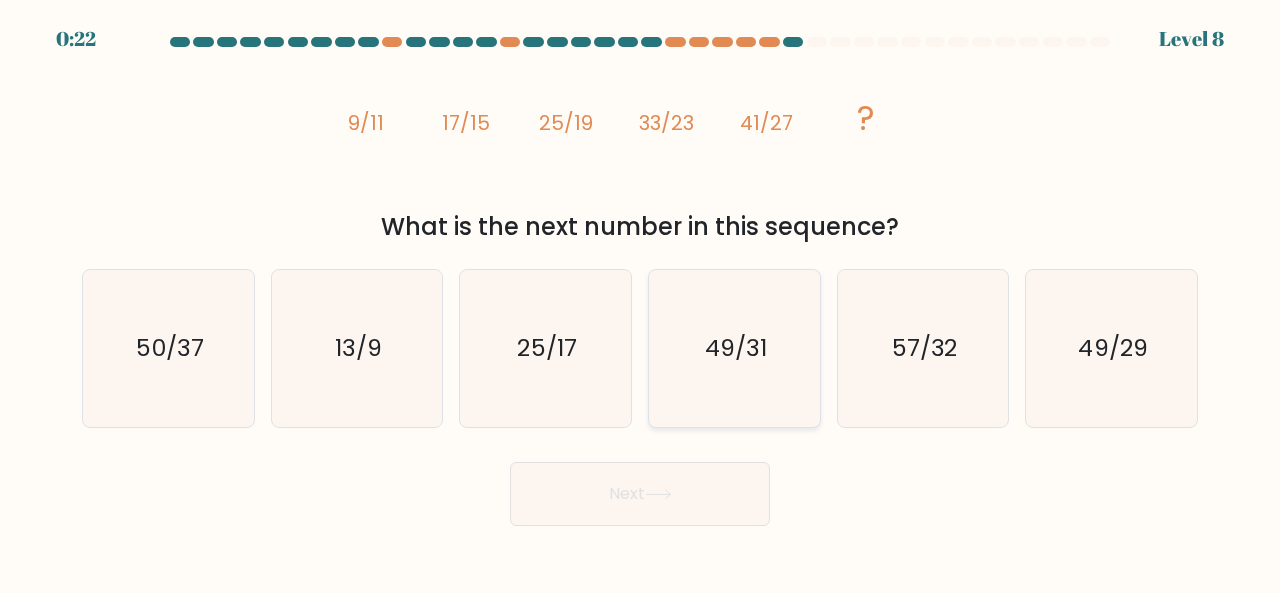 click on "49/31" at bounding box center (734, 348) 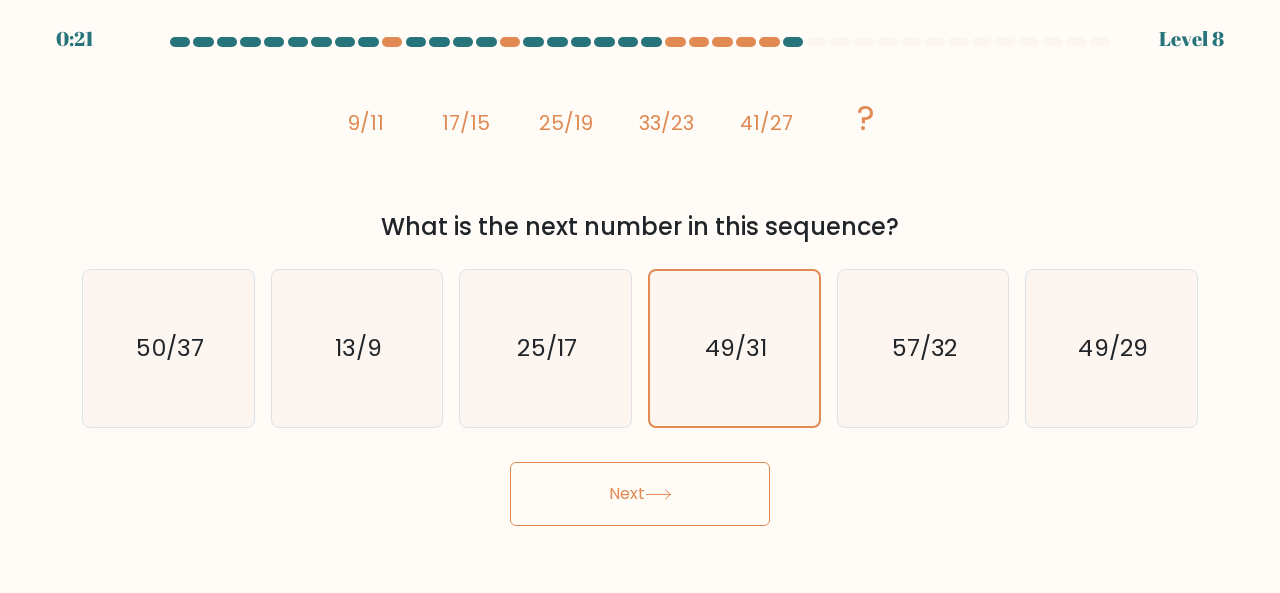 click on "Next" at bounding box center (640, 494) 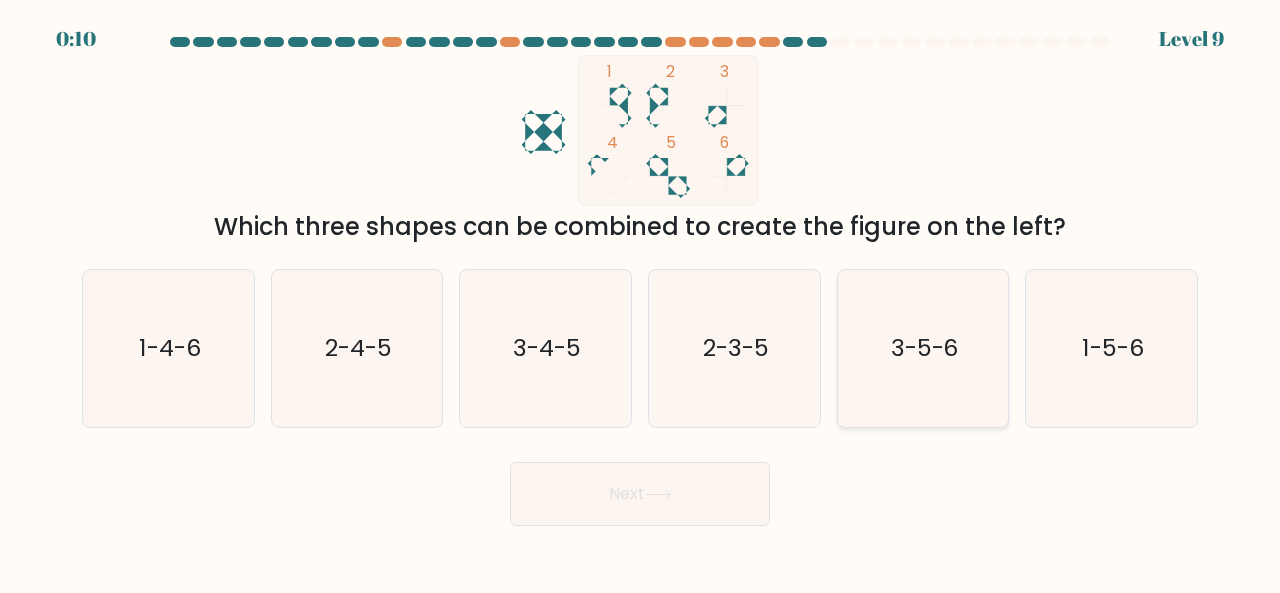 click on "3-5-6" at bounding box center (923, 348) 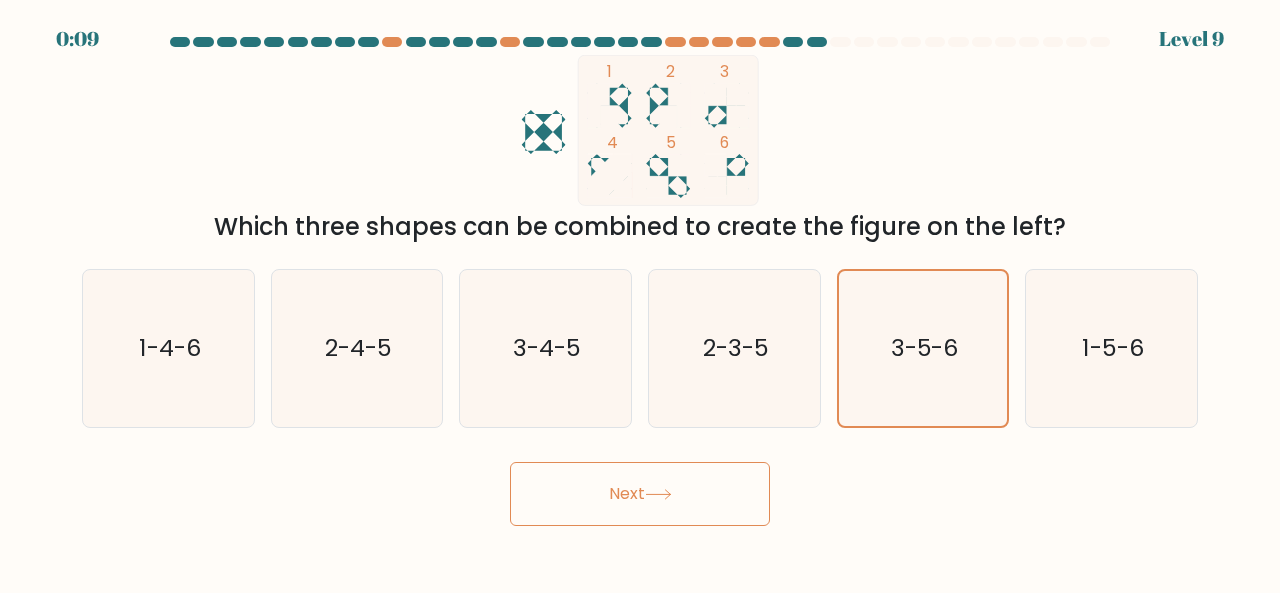 click on "Next" at bounding box center (640, 494) 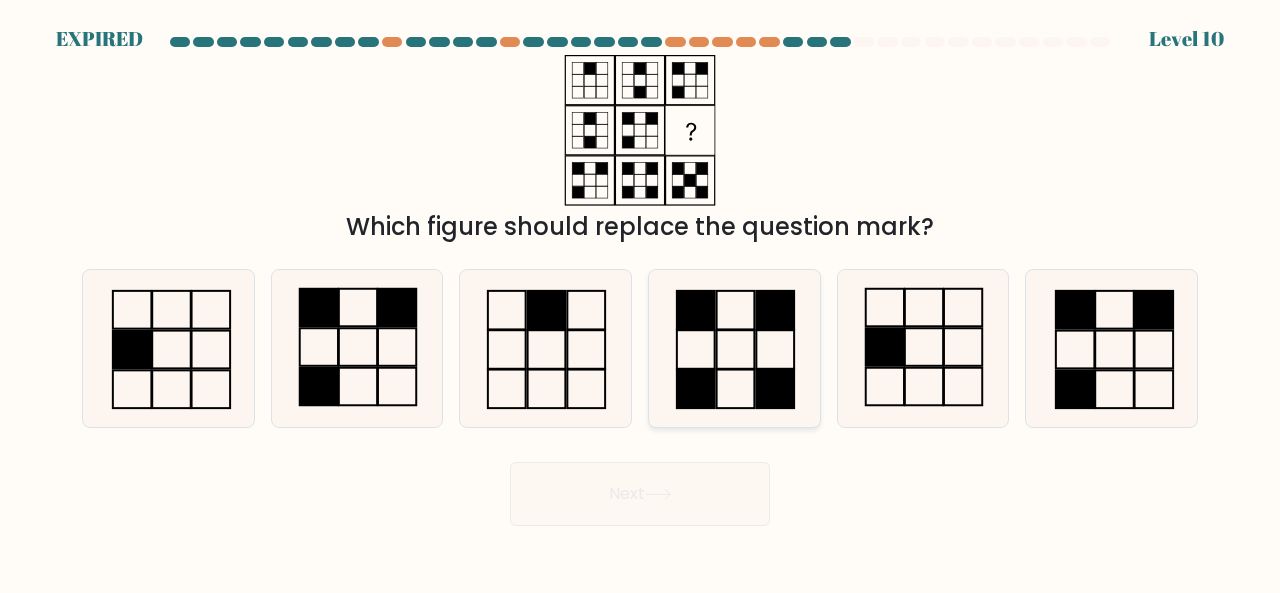 click at bounding box center [734, 348] 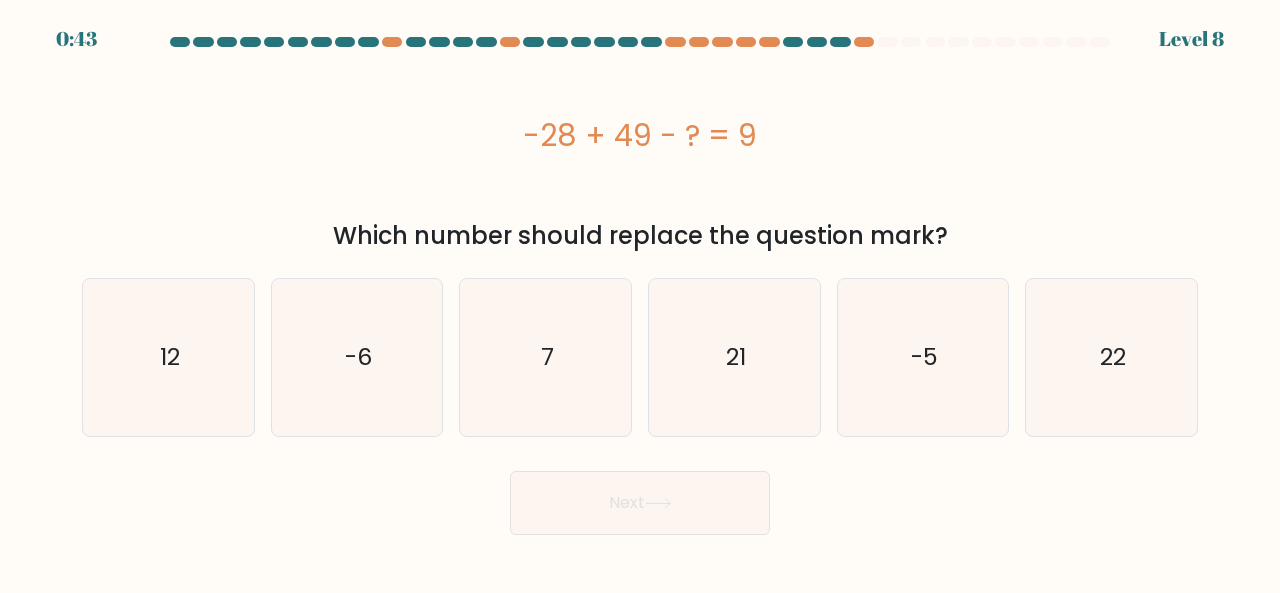 scroll, scrollTop: 0, scrollLeft: 0, axis: both 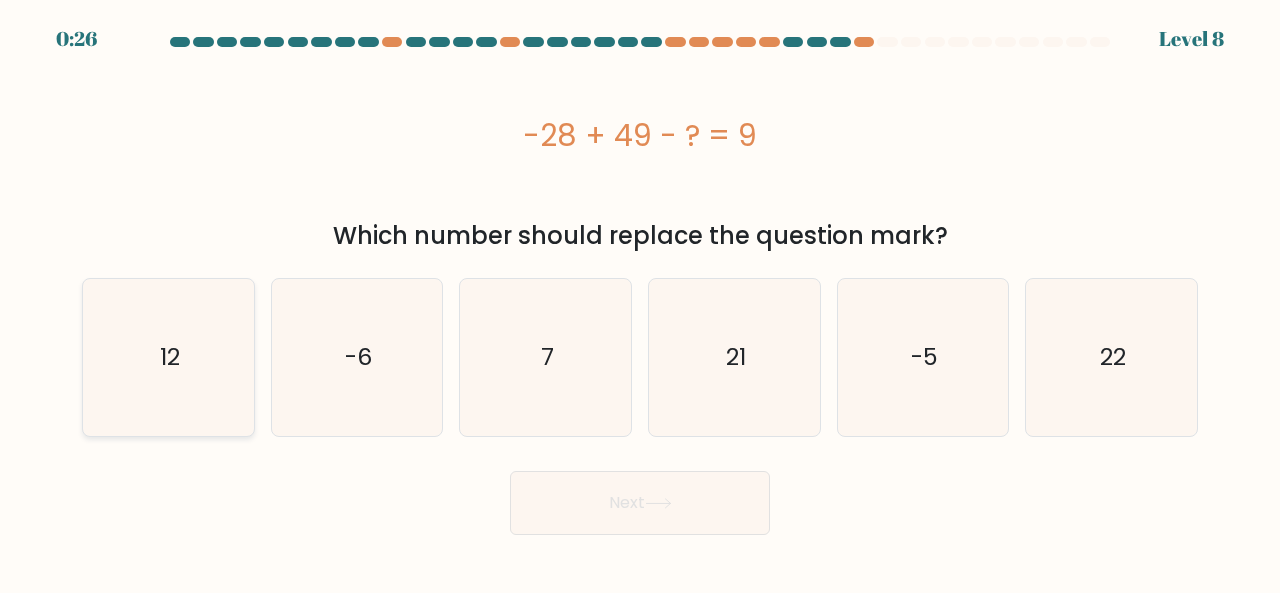 click on "12" at bounding box center [168, 357] 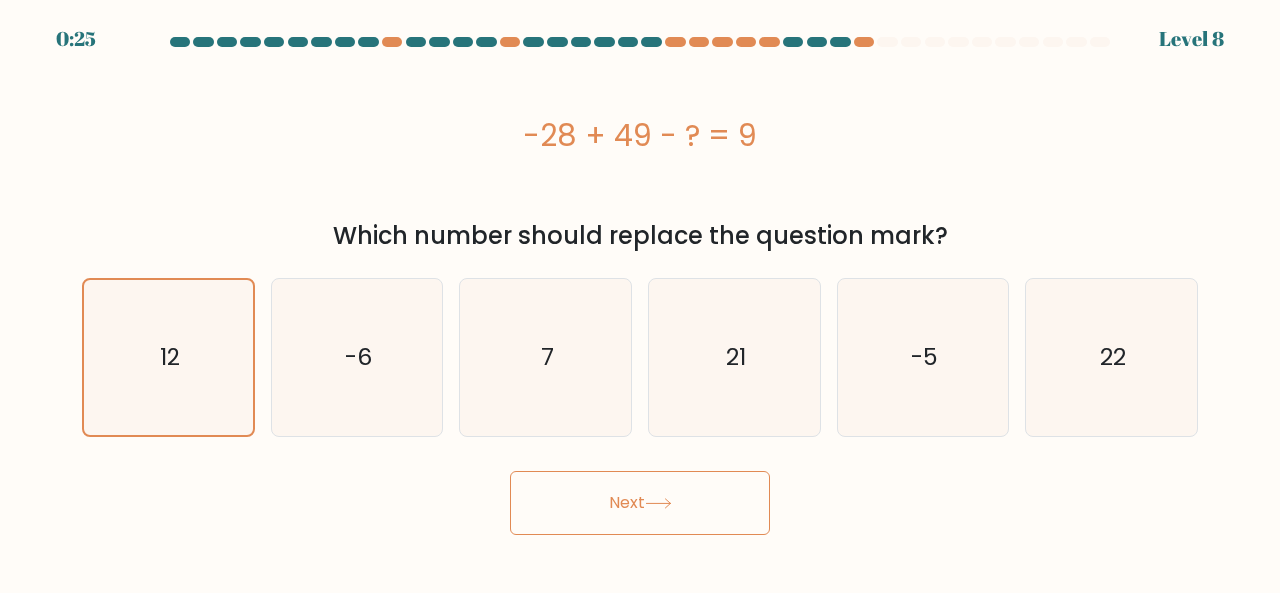click on "Next" at bounding box center (640, 503) 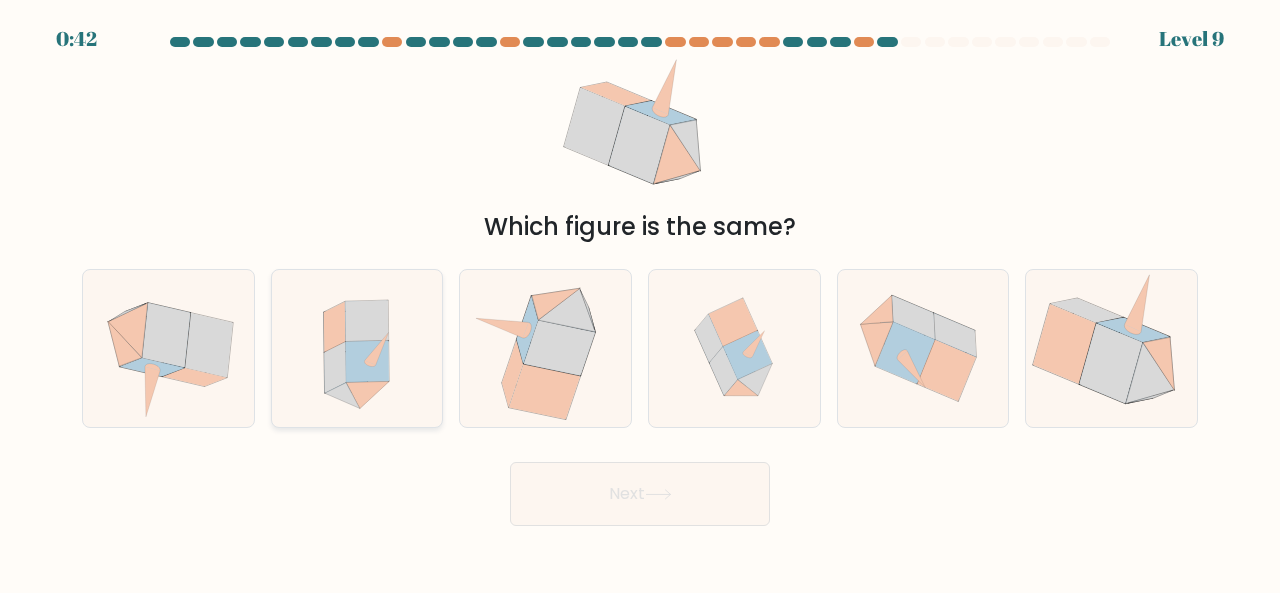 click at bounding box center [335, 367] 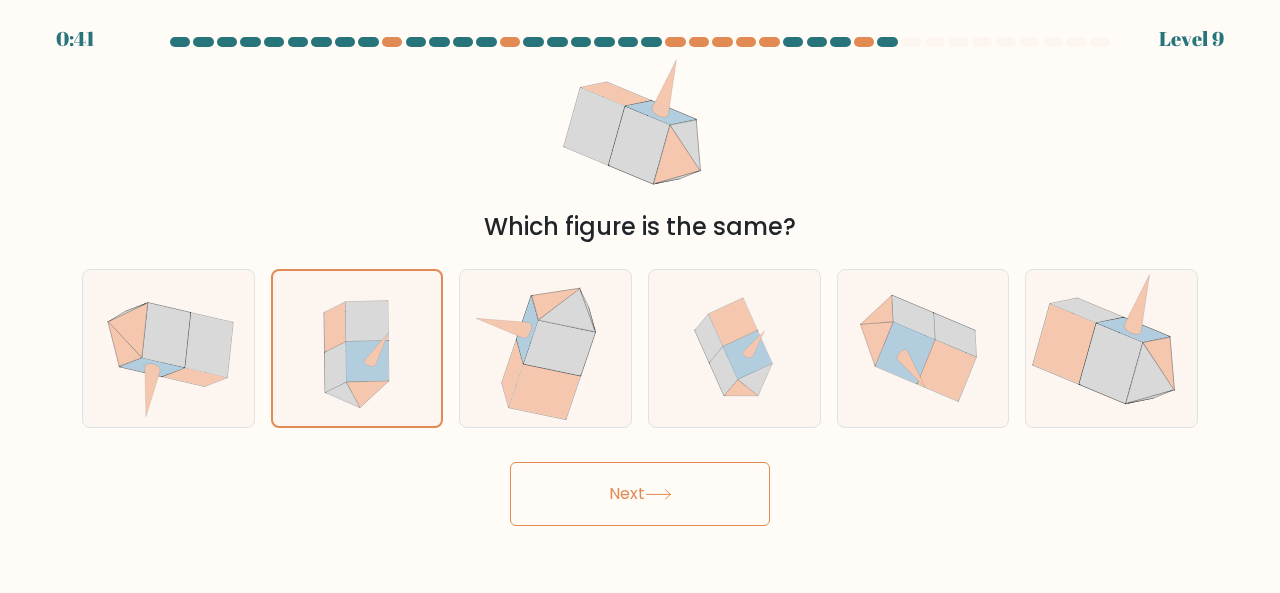 click on "Next" at bounding box center [640, 494] 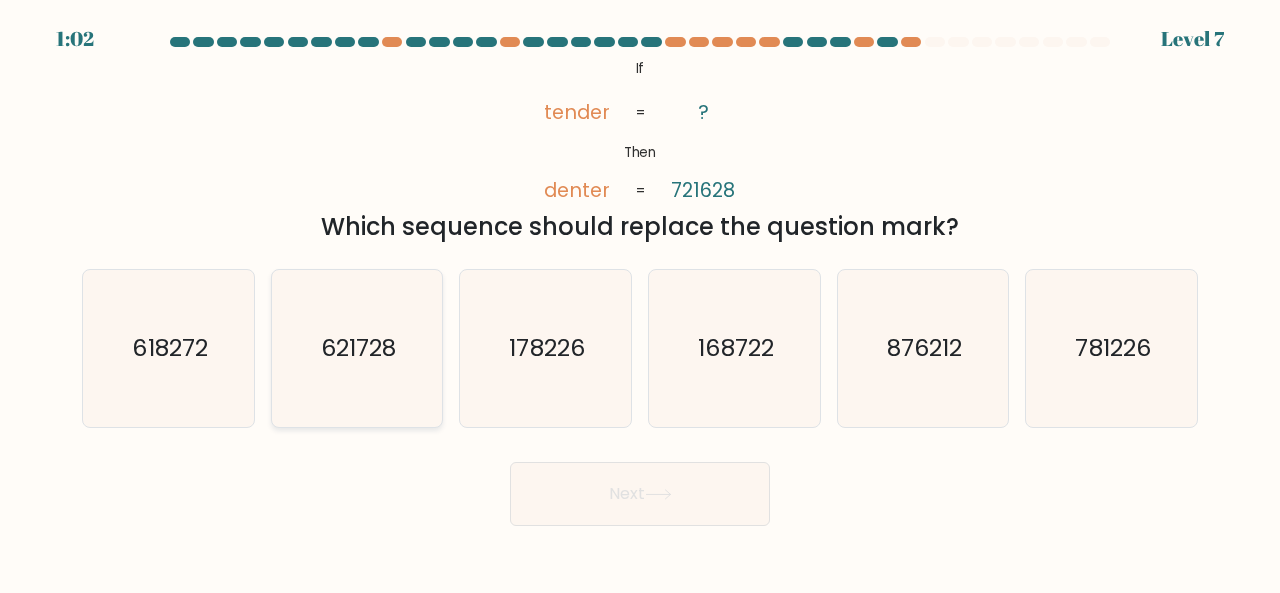 click on "621728" at bounding box center (357, 348) 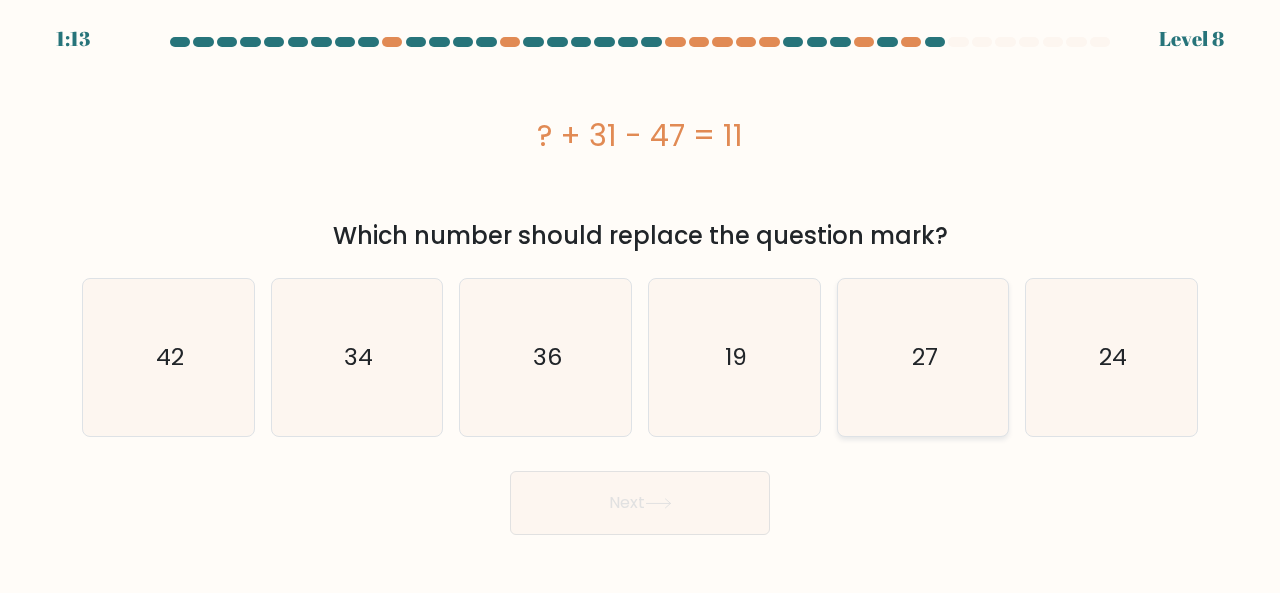 click on "27" at bounding box center (923, 357) 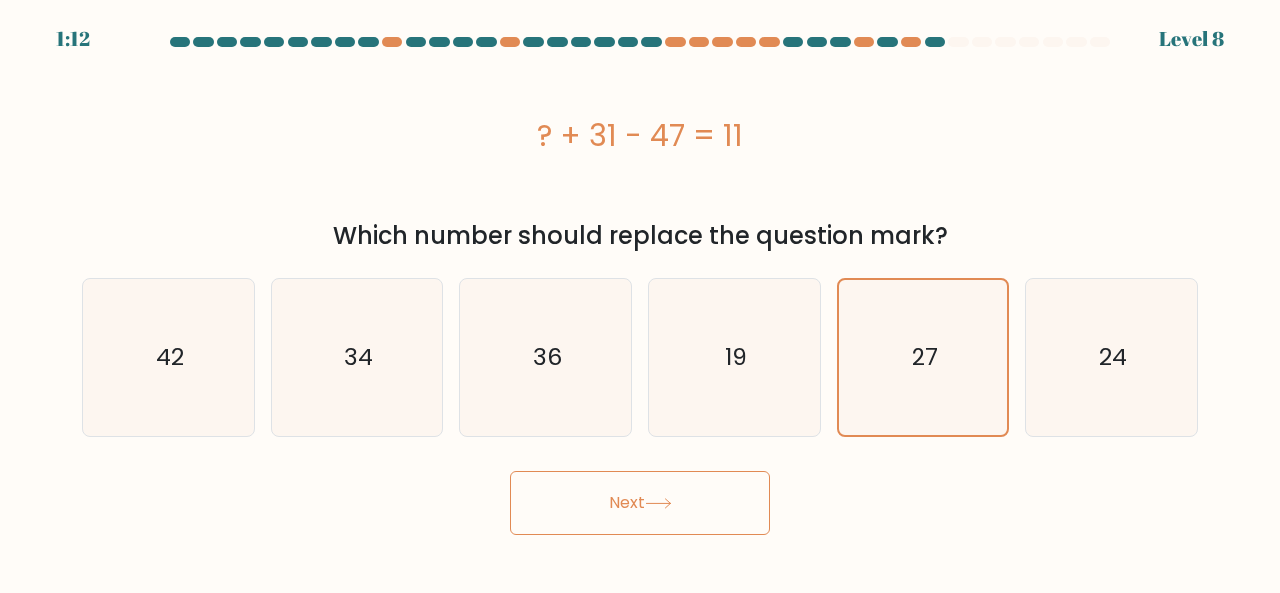 click on "Next" at bounding box center [640, 503] 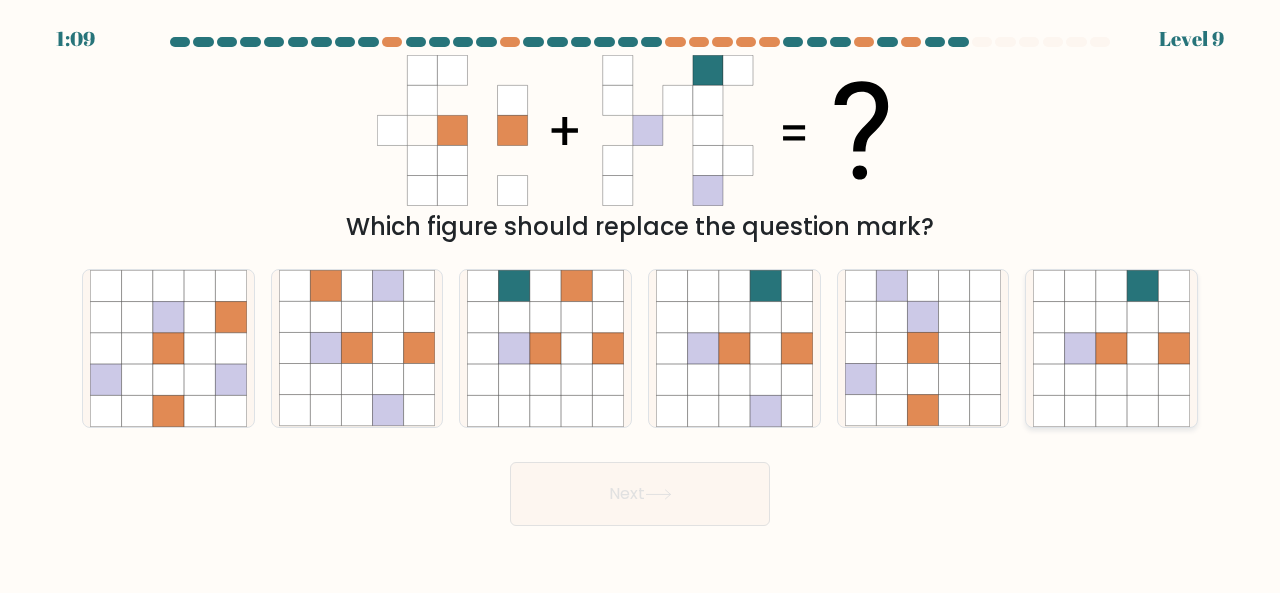 click at bounding box center [1142, 316] 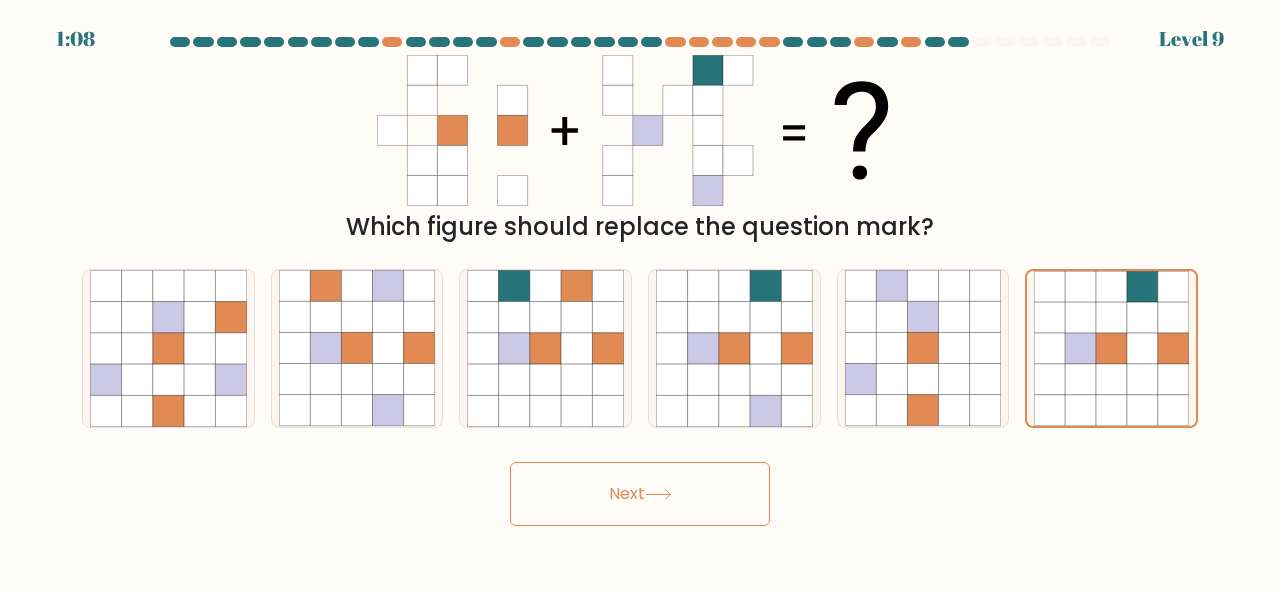 click on "Next" at bounding box center [640, 494] 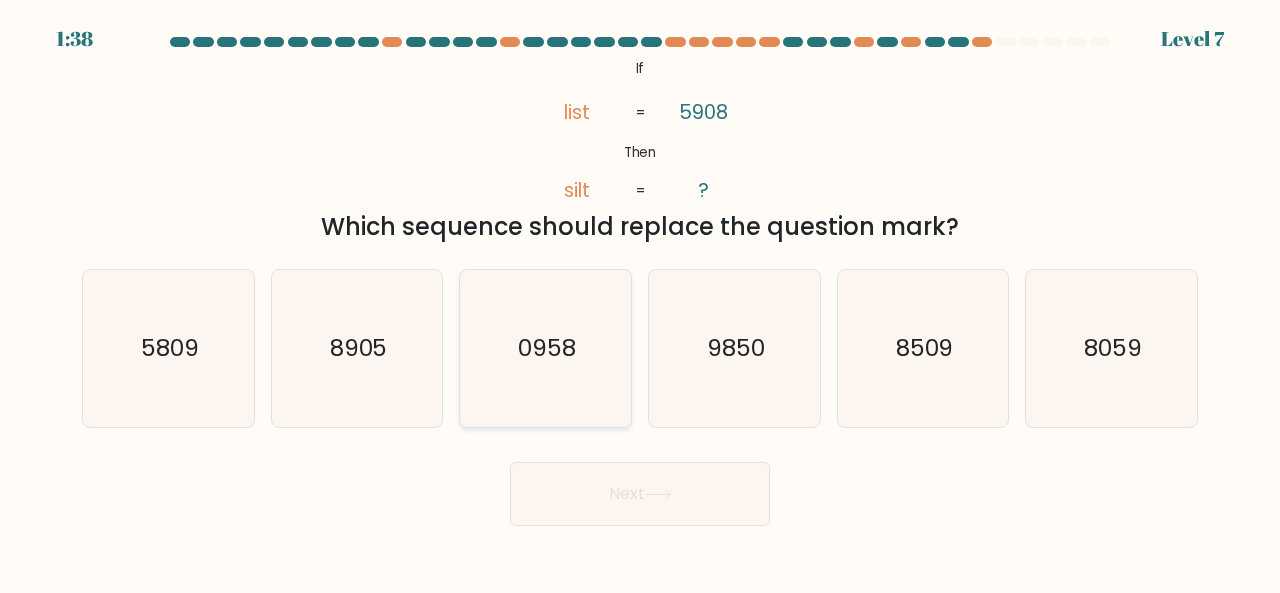 click on "0958" at bounding box center [545, 348] 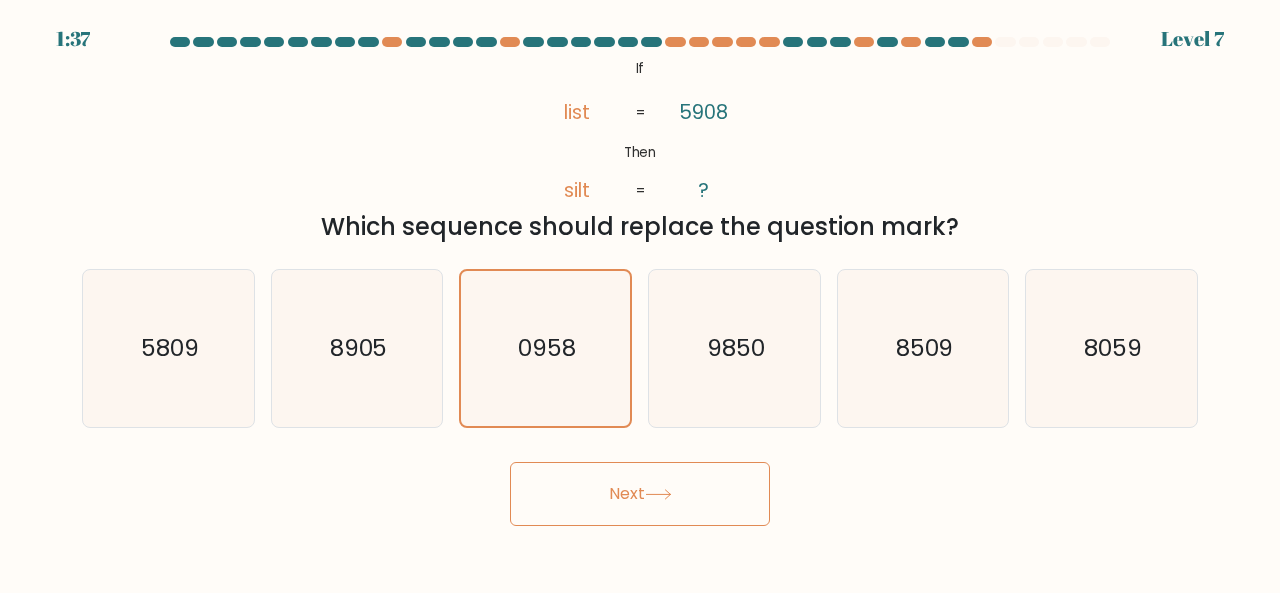 click on "Next" at bounding box center (640, 494) 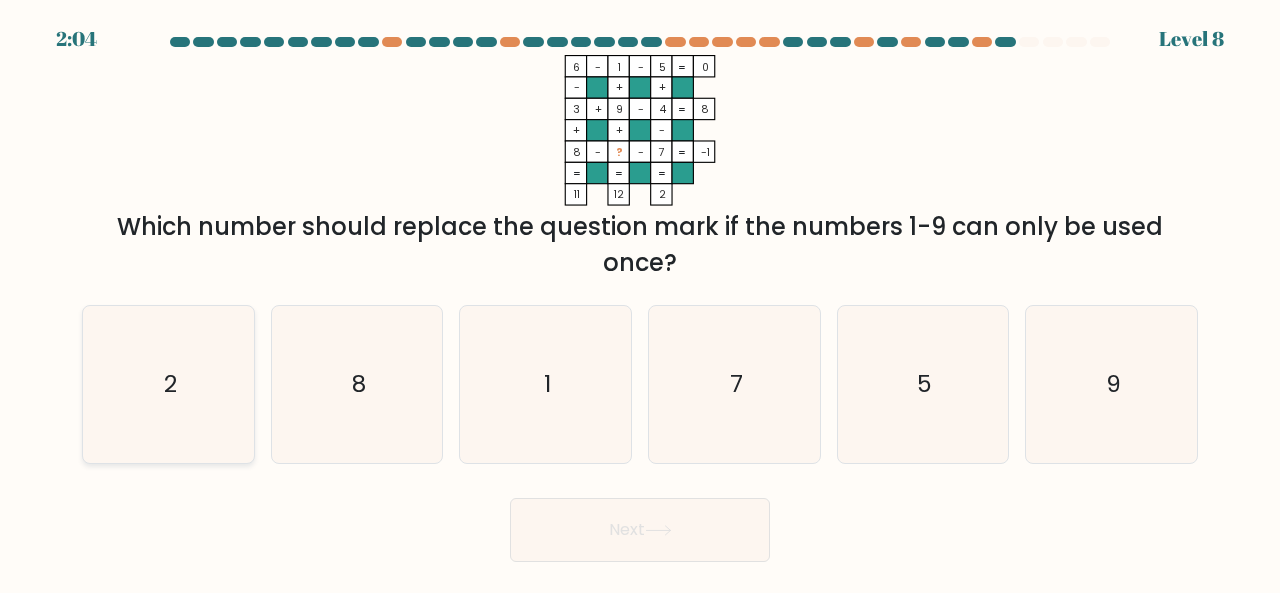 click on "2" at bounding box center [168, 384] 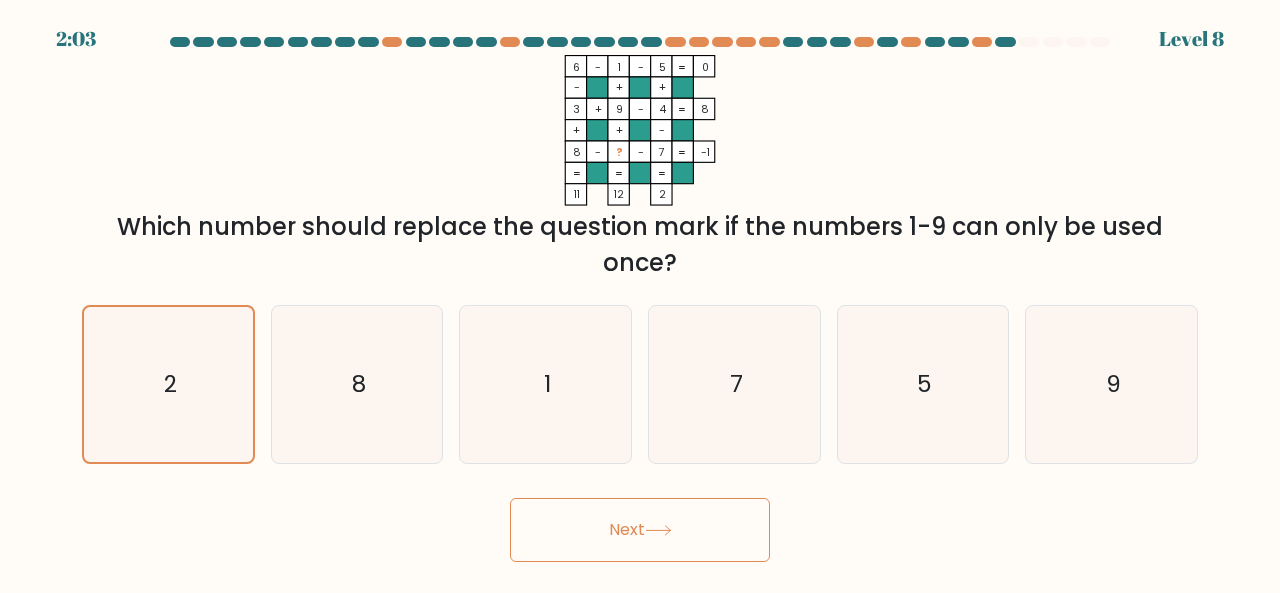 click on "Next" at bounding box center (640, 530) 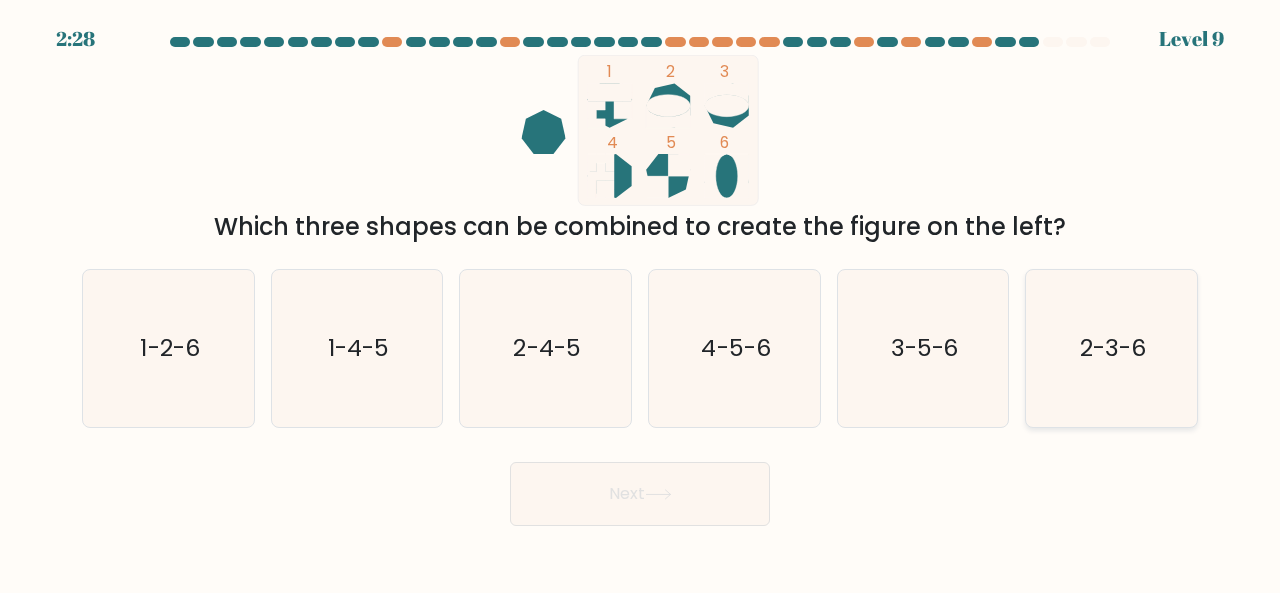 click on "2-3-6" at bounding box center [1111, 348] 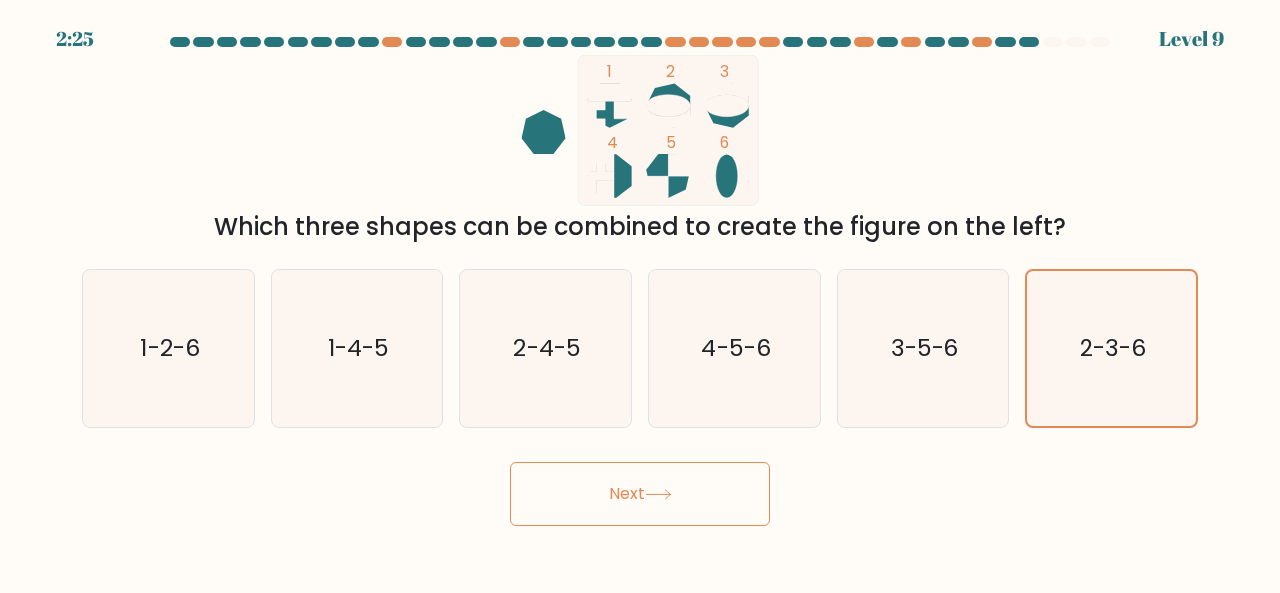 click on "Next" at bounding box center (640, 494) 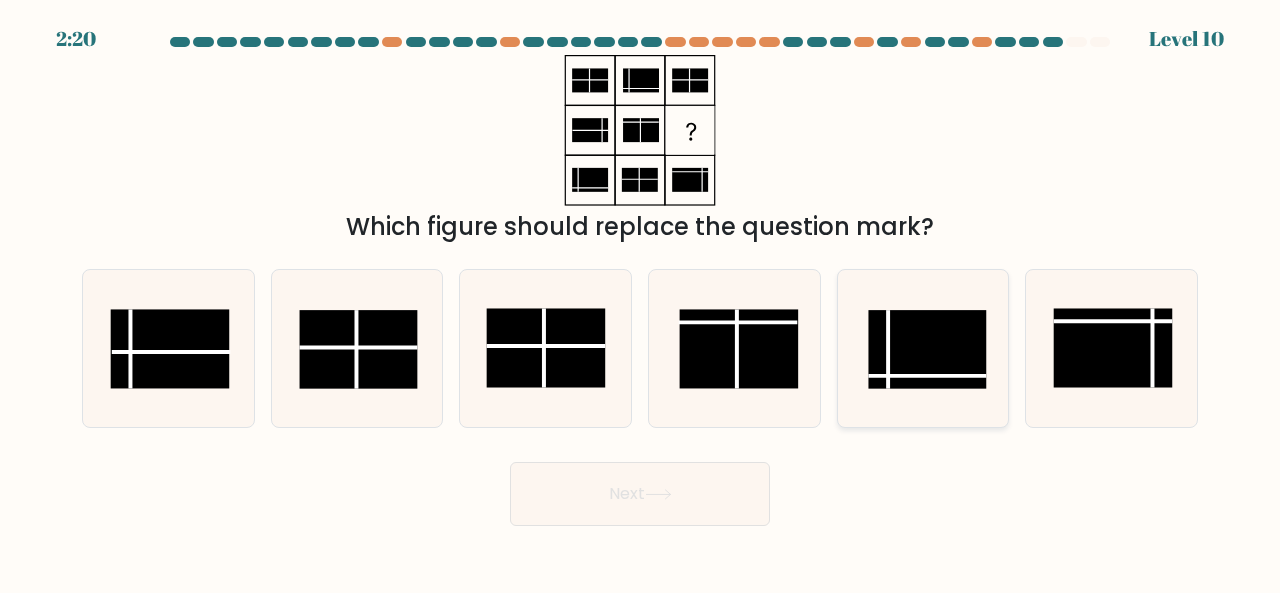 click at bounding box center [927, 349] 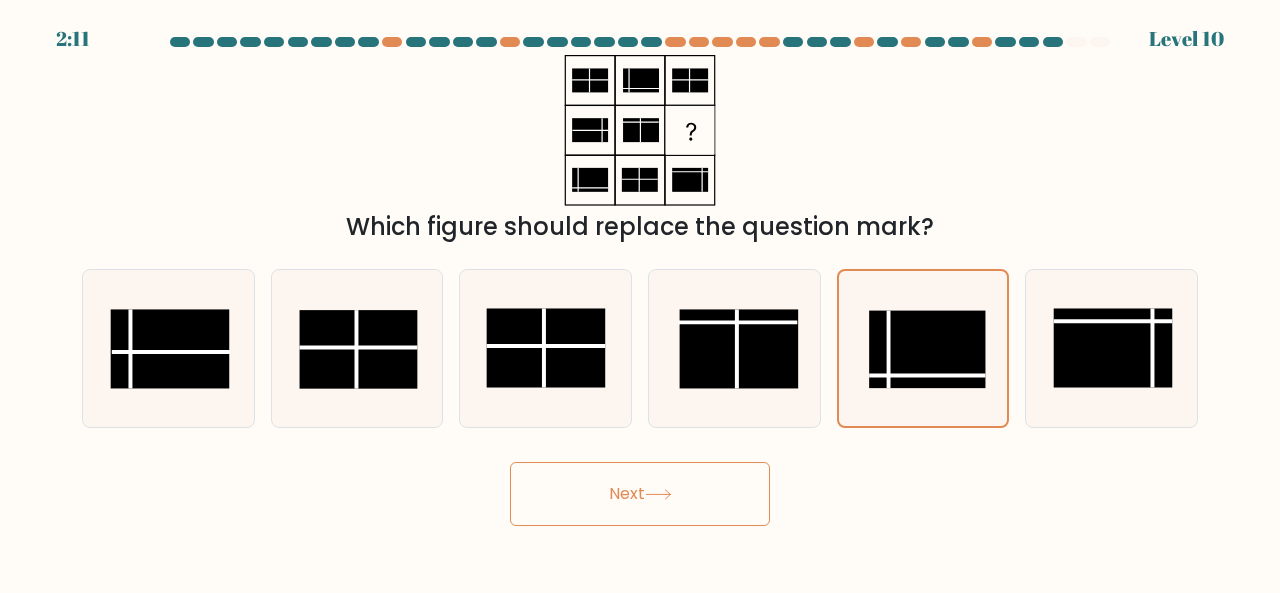 click on "Next" at bounding box center (640, 494) 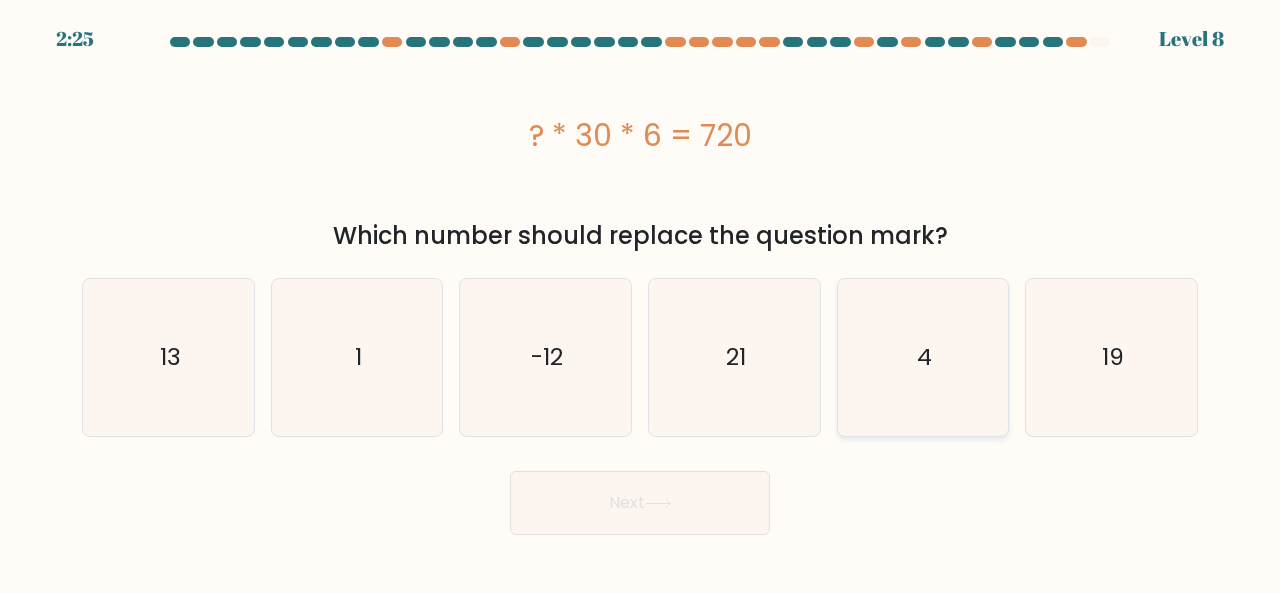 click on "4" at bounding box center (923, 357) 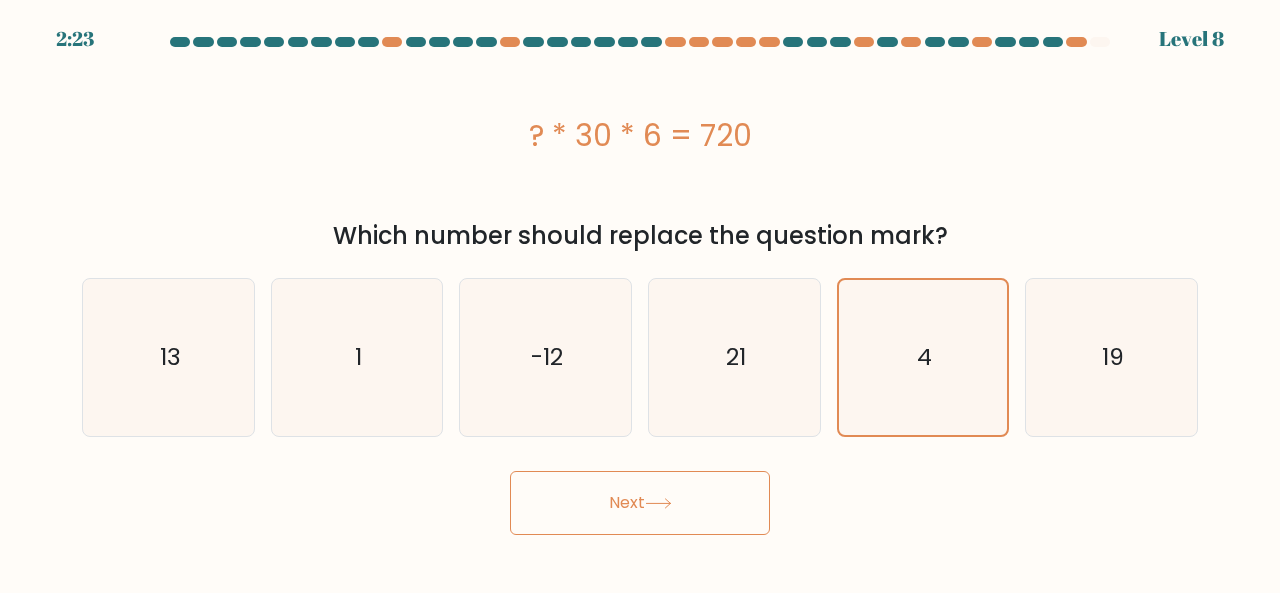 click on "Next" at bounding box center (640, 503) 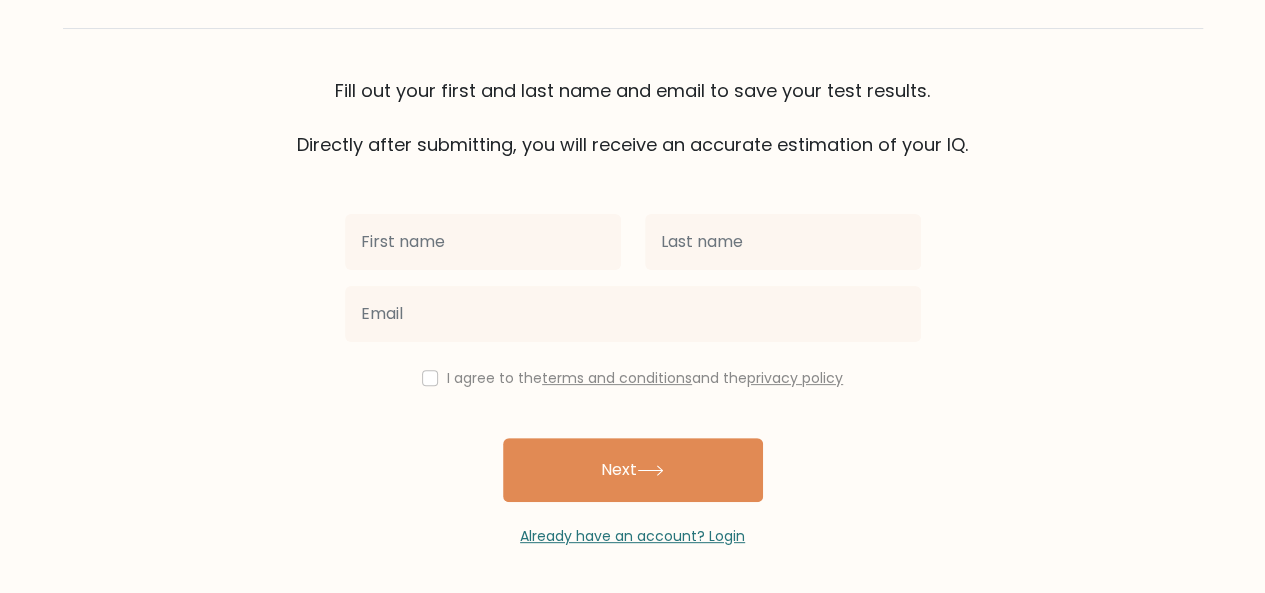 scroll, scrollTop: 0, scrollLeft: 0, axis: both 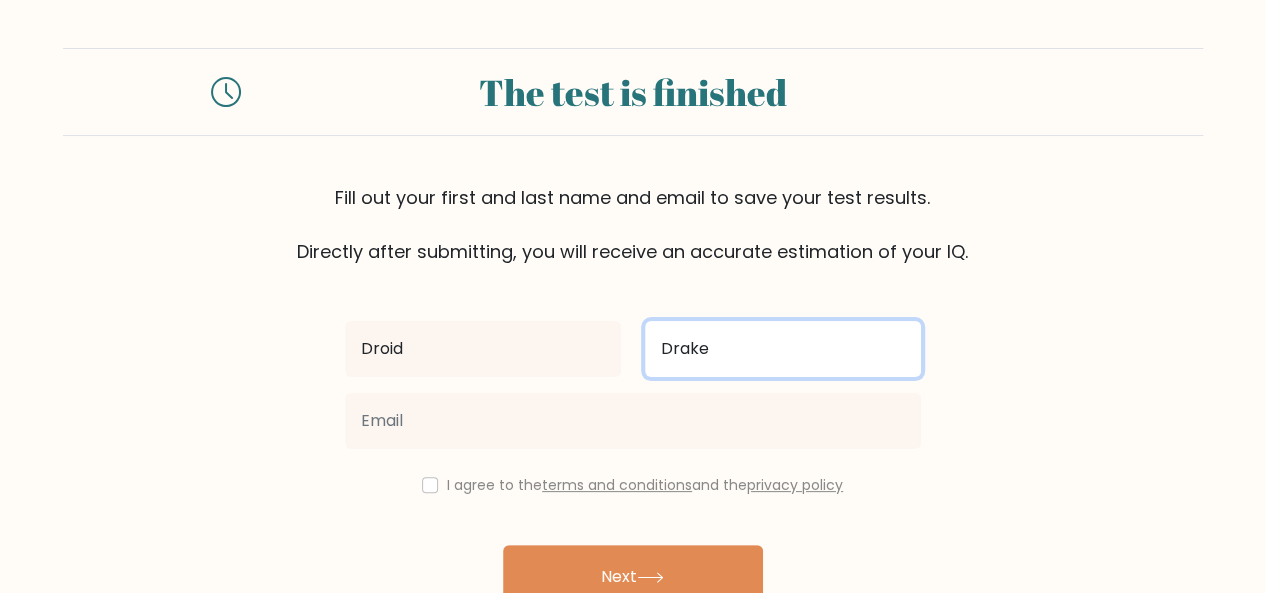 type on "Drake" 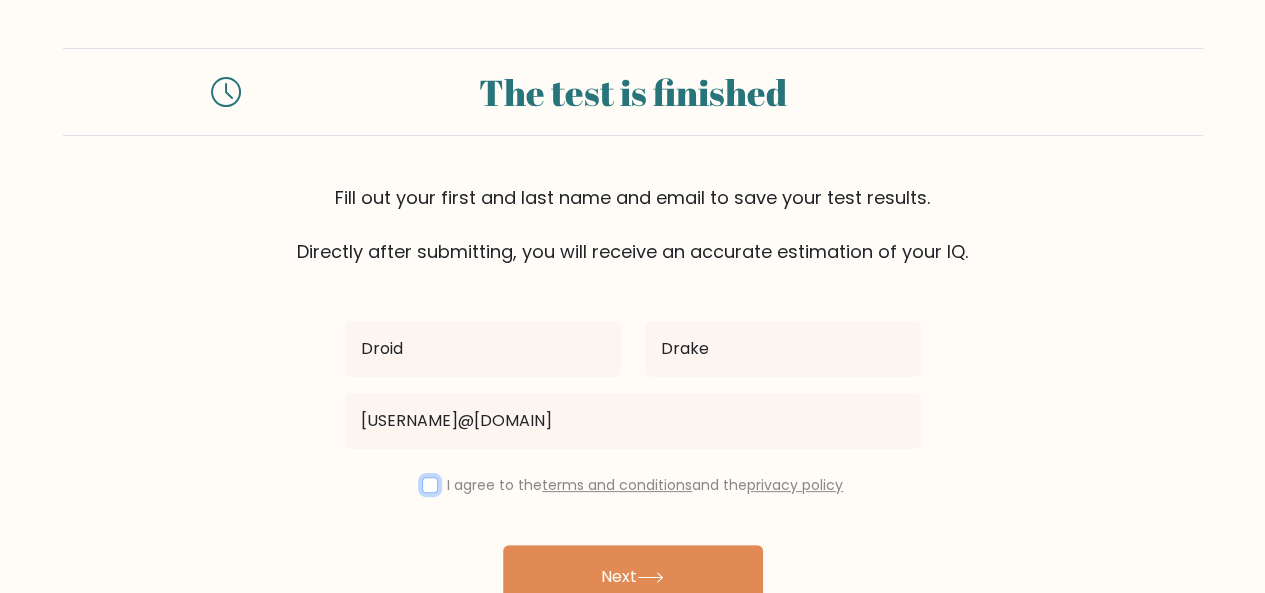 click at bounding box center (430, 485) 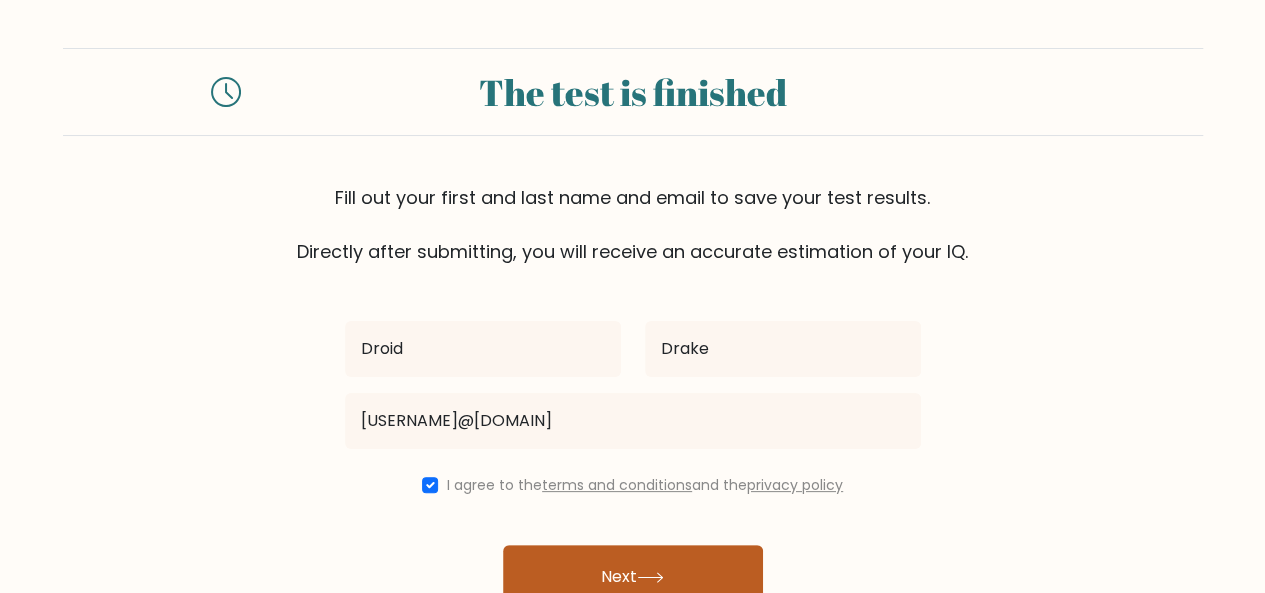 click on "Next" at bounding box center [633, 577] 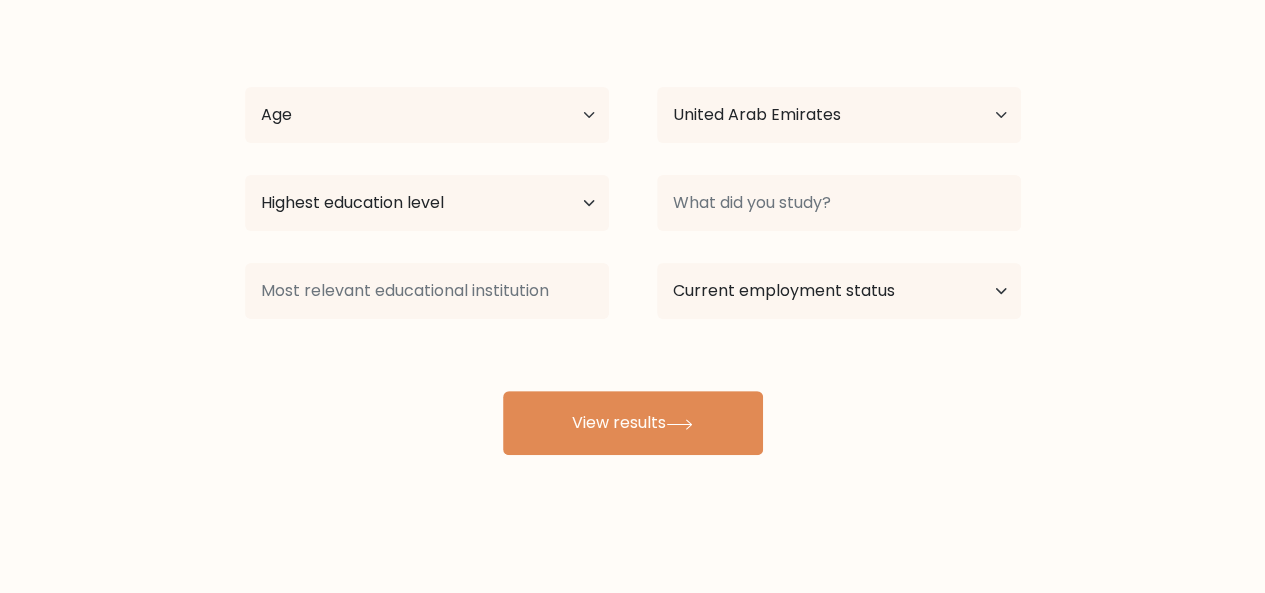 scroll, scrollTop: 162, scrollLeft: 0, axis: vertical 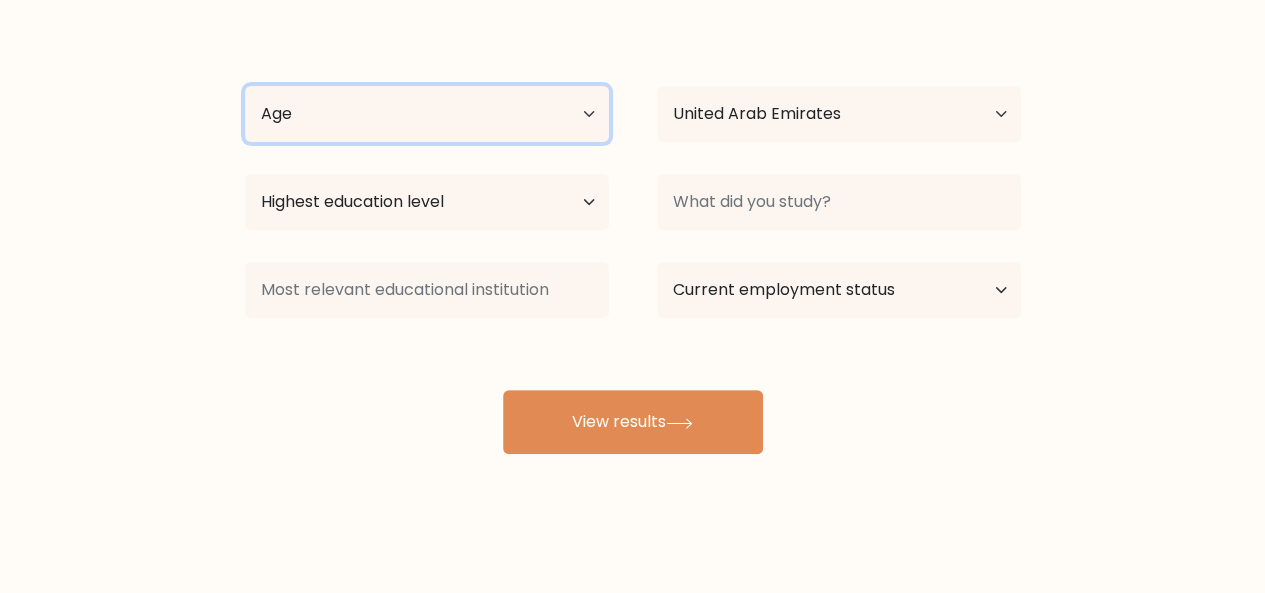 click on "Age
Under 18 years old
18-24 years old
25-34 years old
35-44 years old
45-54 years old
55-64 years old
65 years old and above" at bounding box center [427, 114] 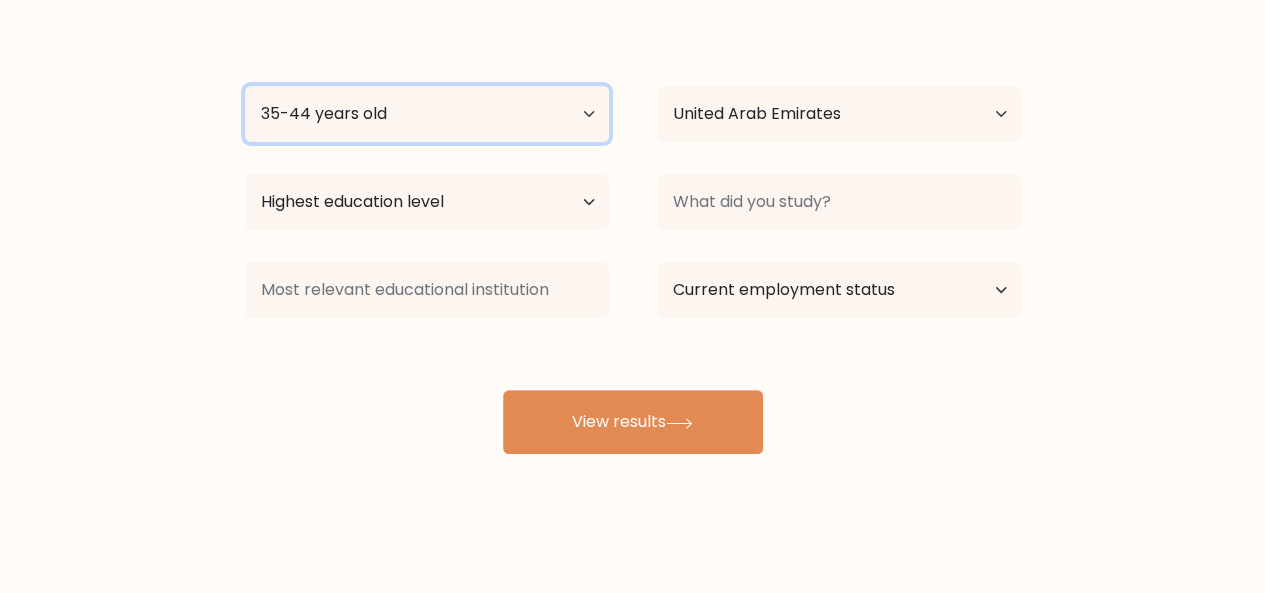 click on "Age
Under 18 years old
18-24 years old
25-34 years old
35-44 years old
45-54 years old
55-64 years old
65 years old and above" at bounding box center [427, 114] 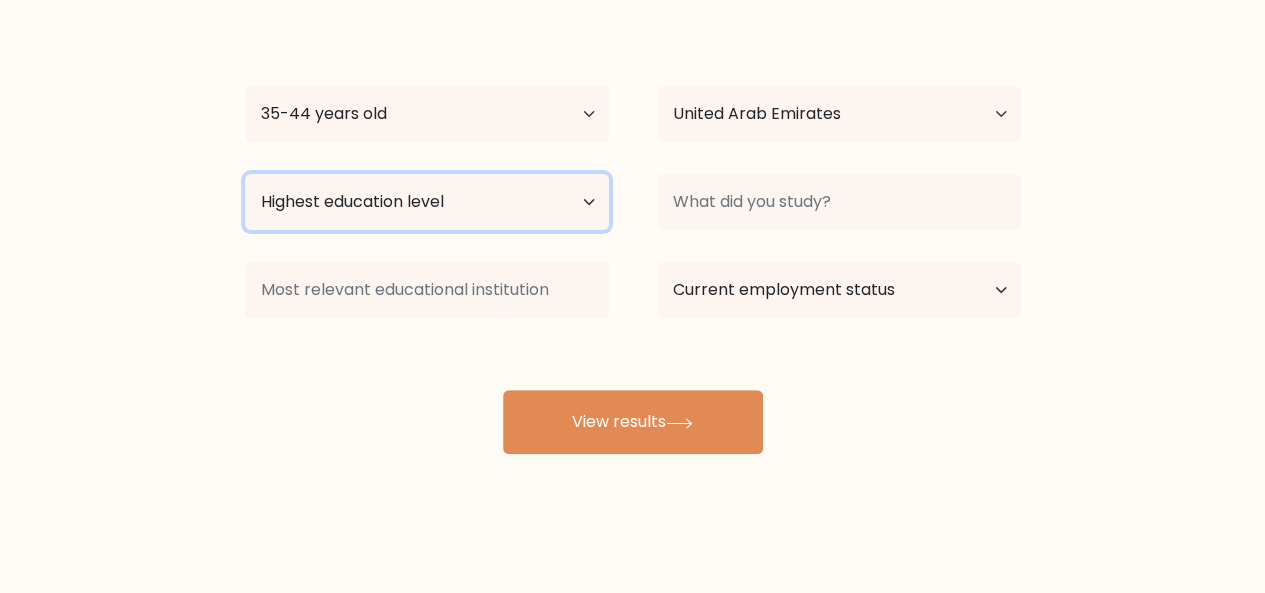 select on "masters_degree" 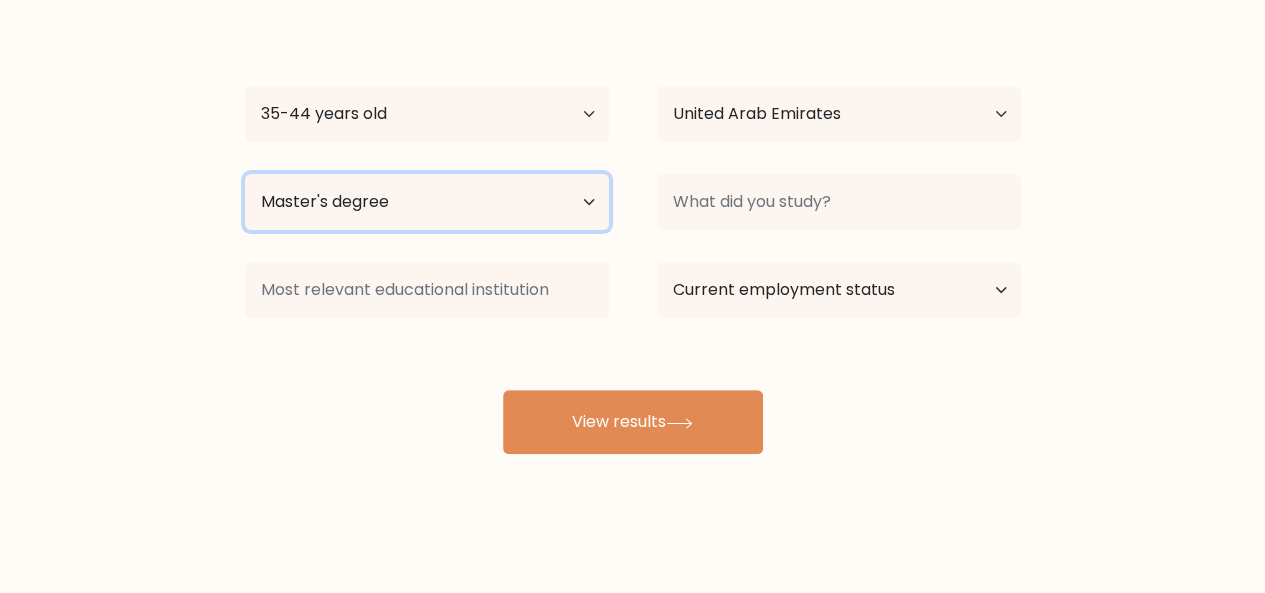 click on "Highest education level
No schooling
Primary
Lower Secondary
Upper Secondary
Occupation Specific
Bachelor's degree
Master's degree
Doctoral degree" at bounding box center (427, 202) 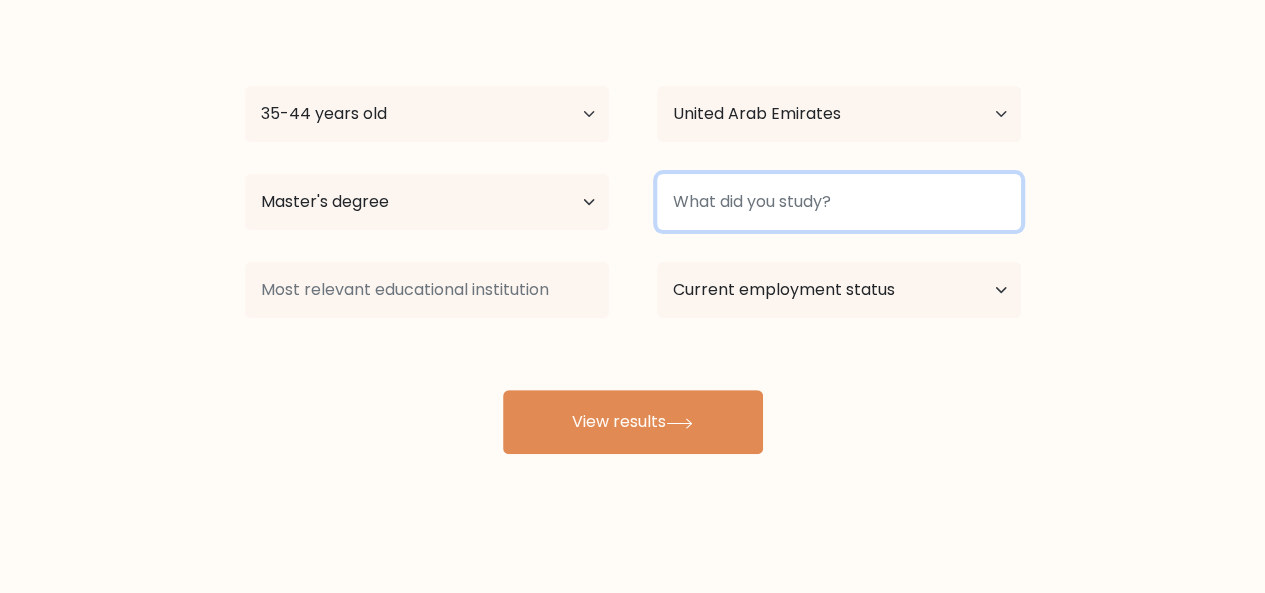 click at bounding box center (839, 202) 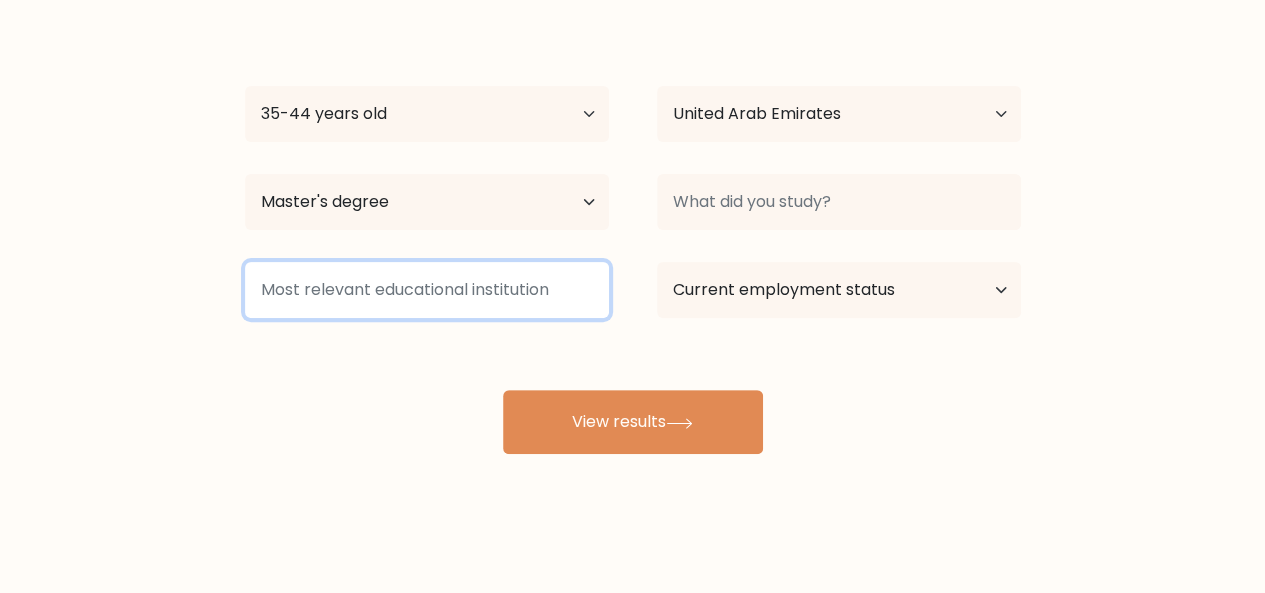 click at bounding box center [427, 290] 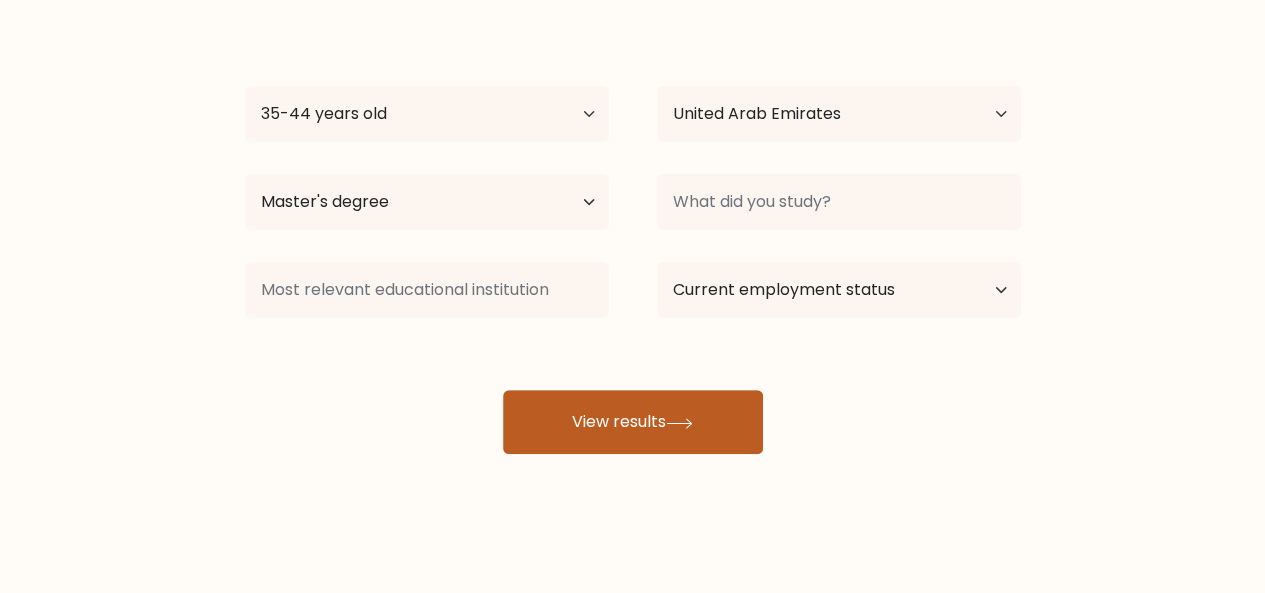 click on "View results" at bounding box center [633, 422] 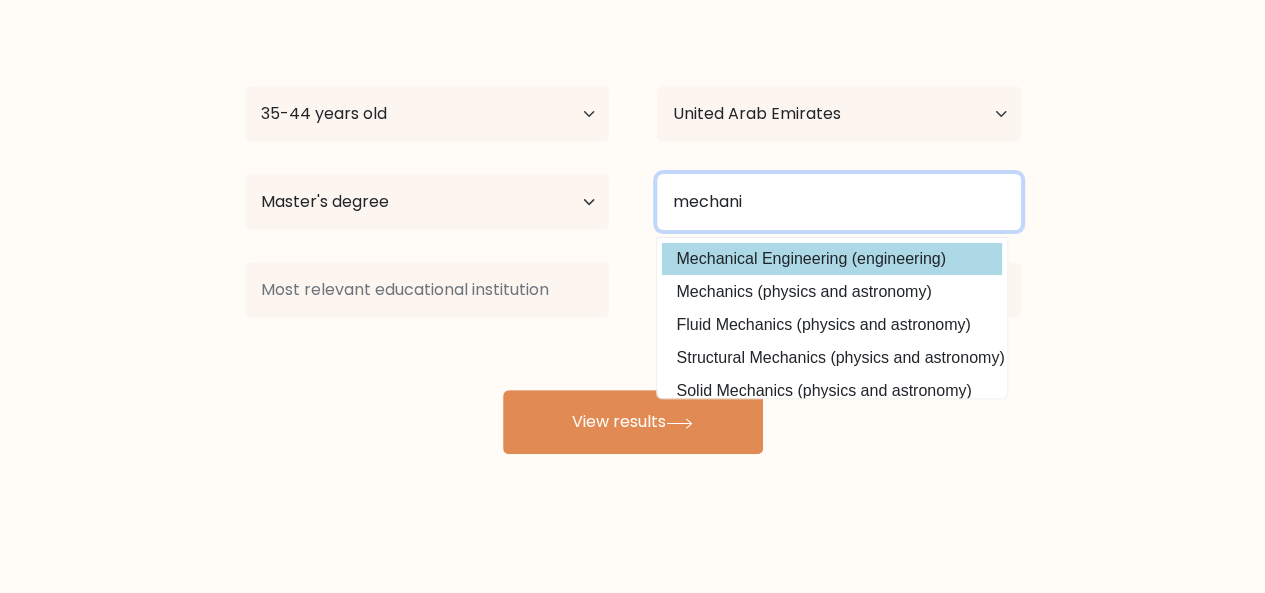 type on "mechani" 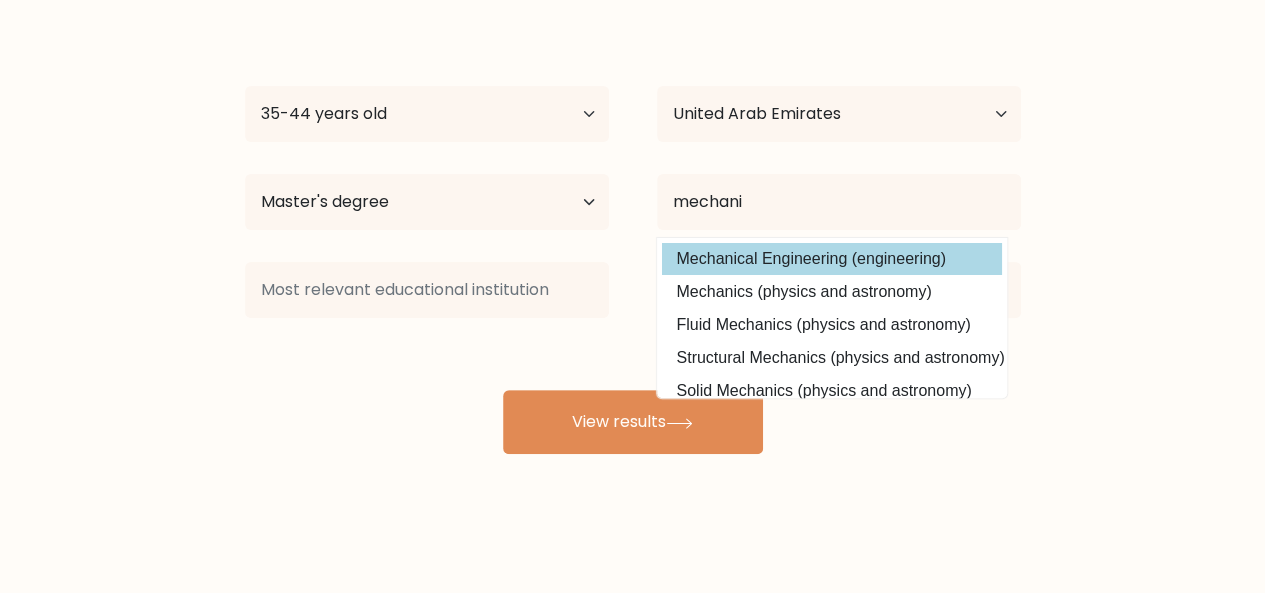 click on "Mechanical Engineering (engineering)" at bounding box center (832, 259) 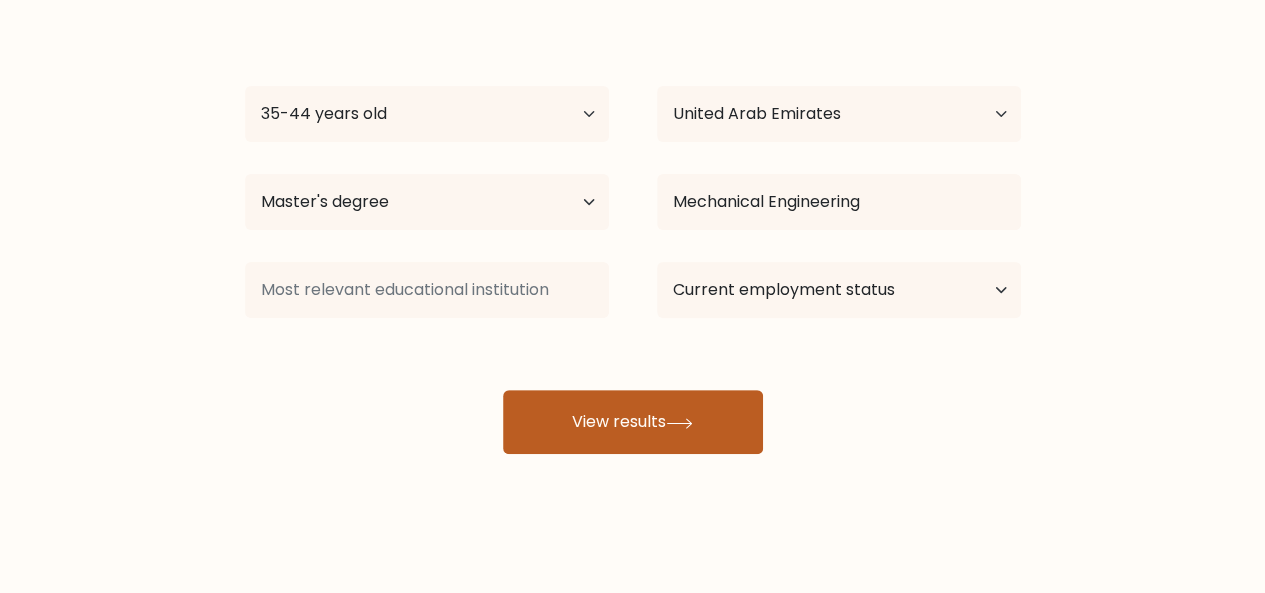 click on "View results" at bounding box center (633, 422) 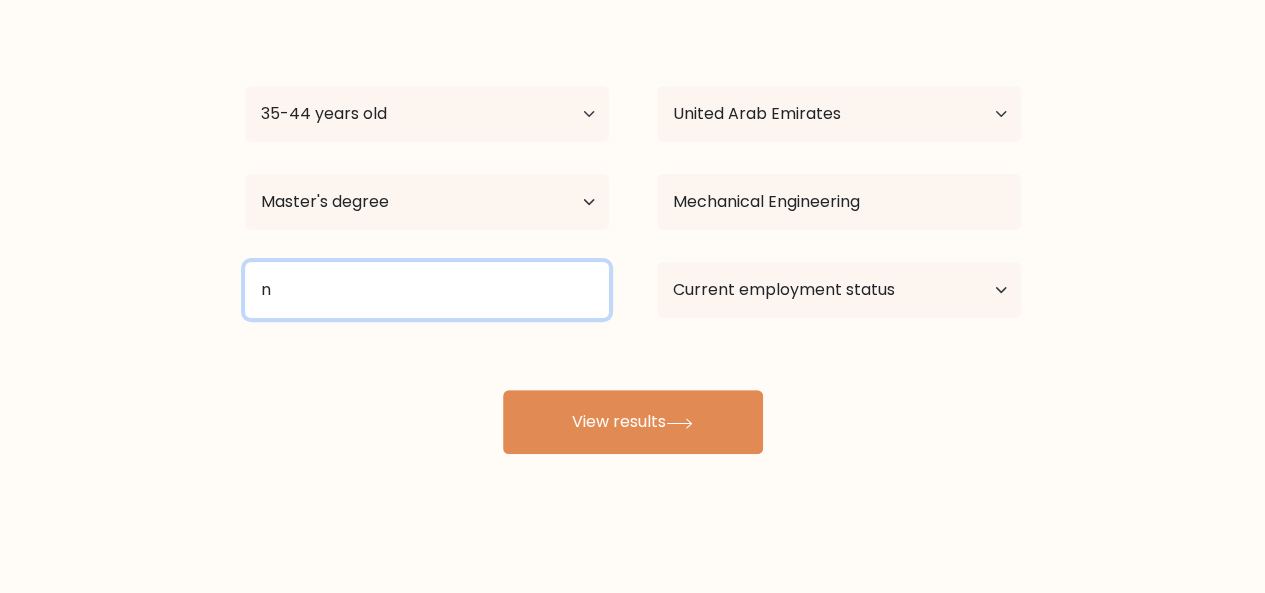 type on "n" 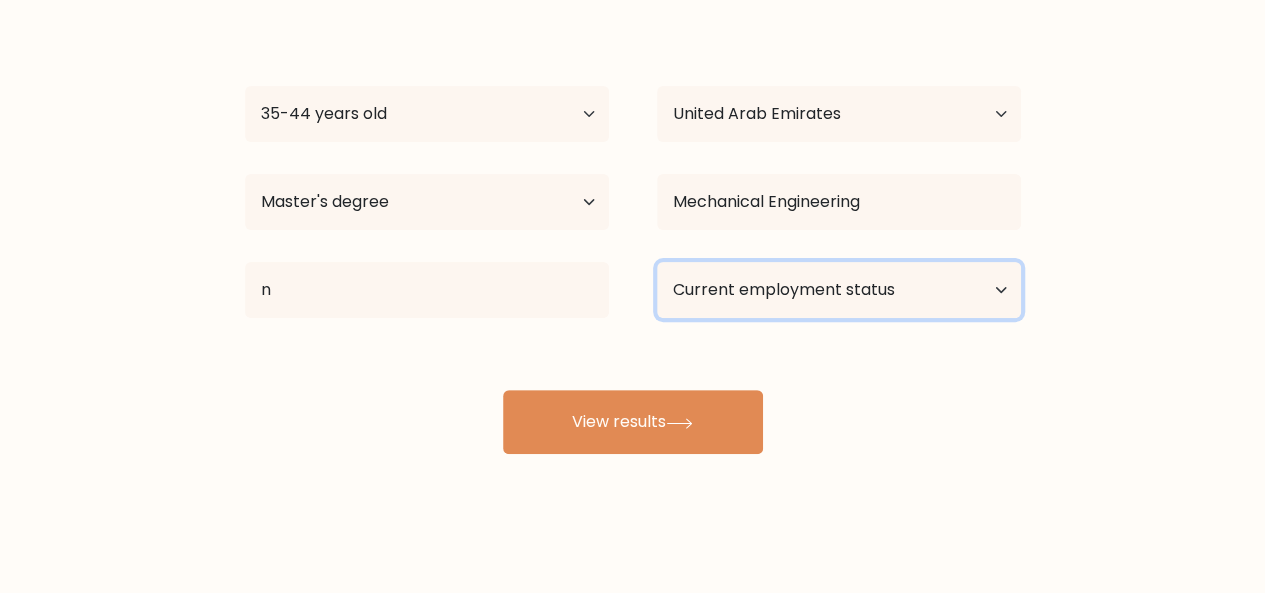 click on "Current employment status
Employed
Student
Retired
Other / prefer not to answer" at bounding box center [839, 290] 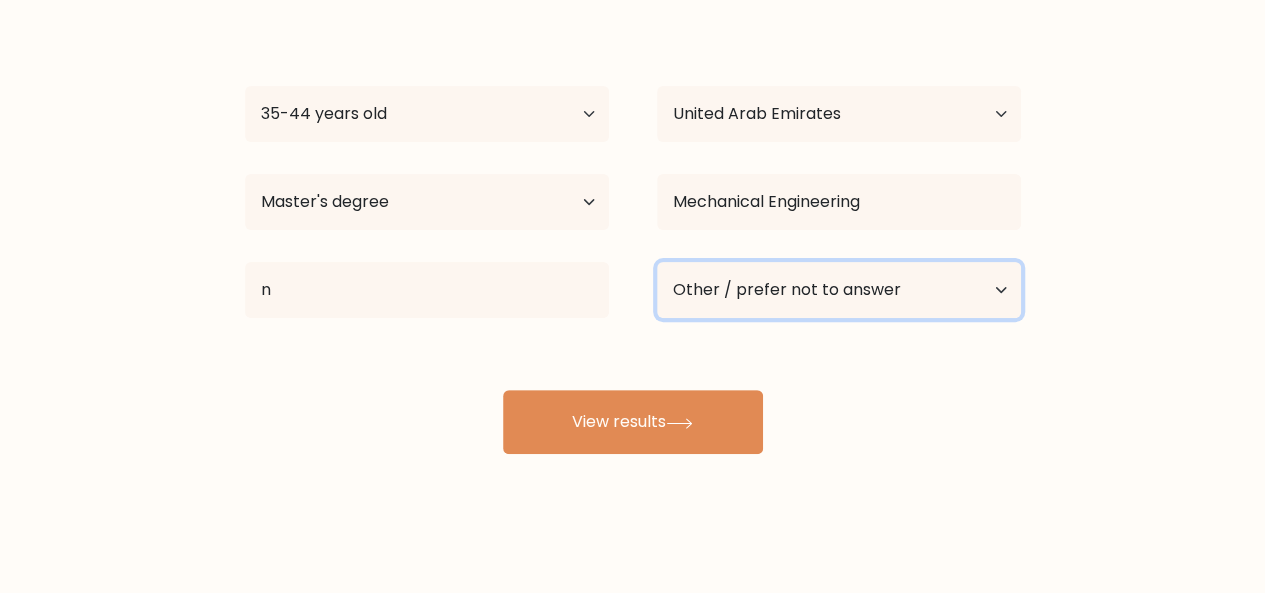 click on "Current employment status
Employed
Student
Retired
Other / prefer not to answer" at bounding box center (839, 290) 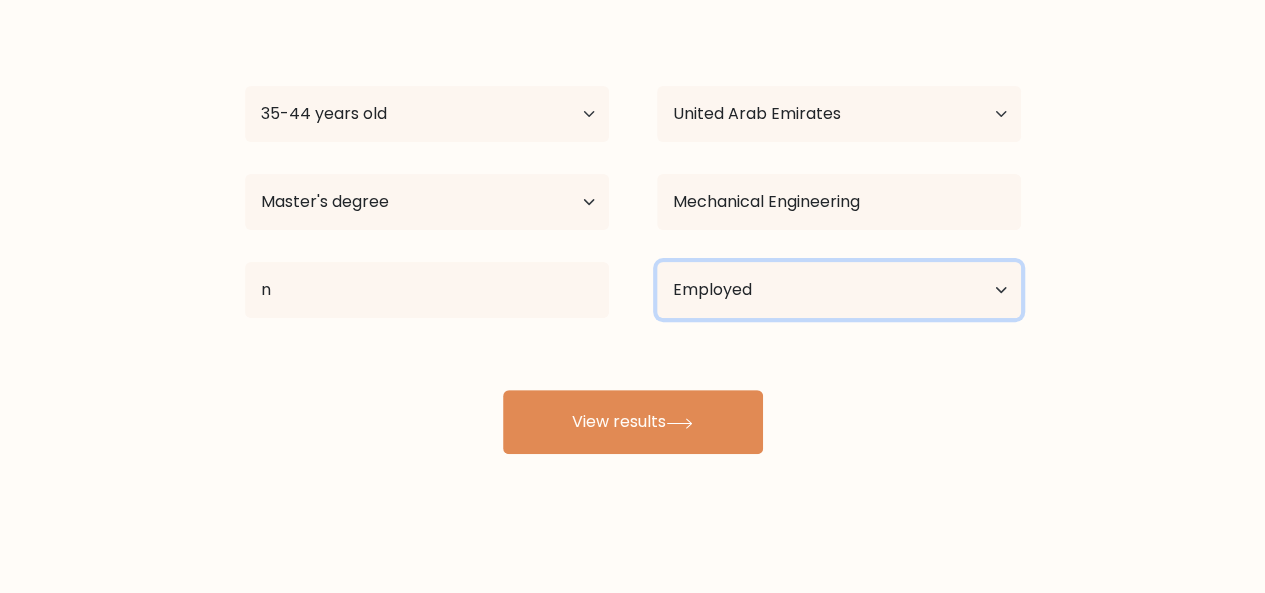 click on "Current employment status
Employed
Student
Retired
Other / prefer not to answer" at bounding box center (839, 290) 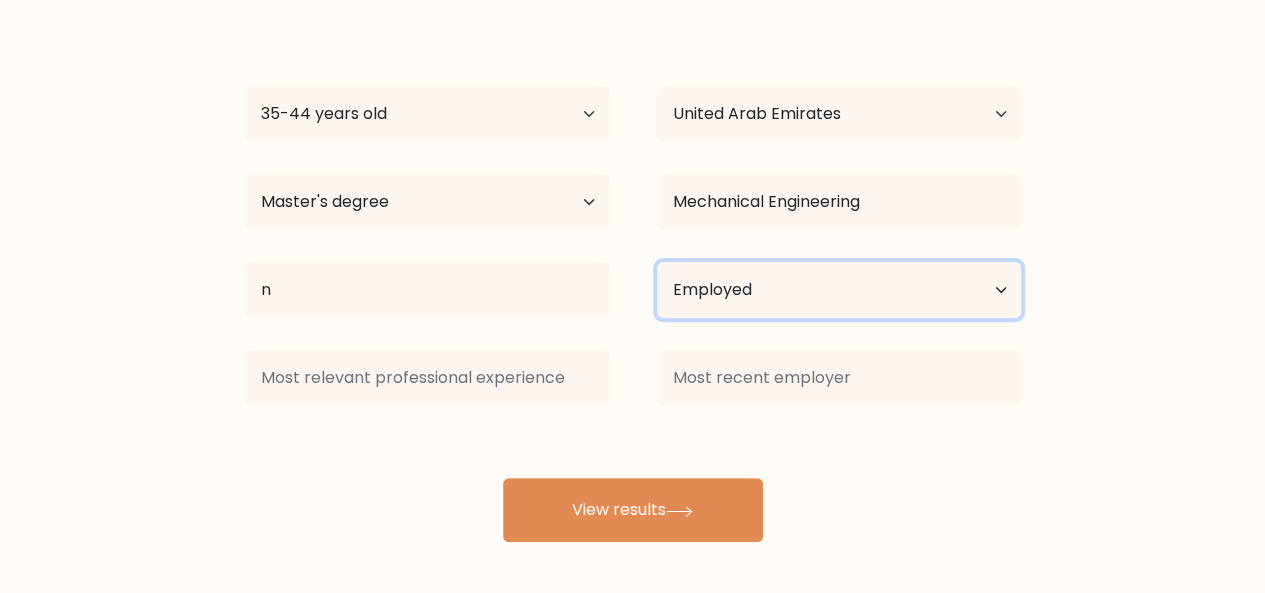 click on "Current employment status
Employed
Student
Retired
Other / prefer not to answer" at bounding box center (839, 290) 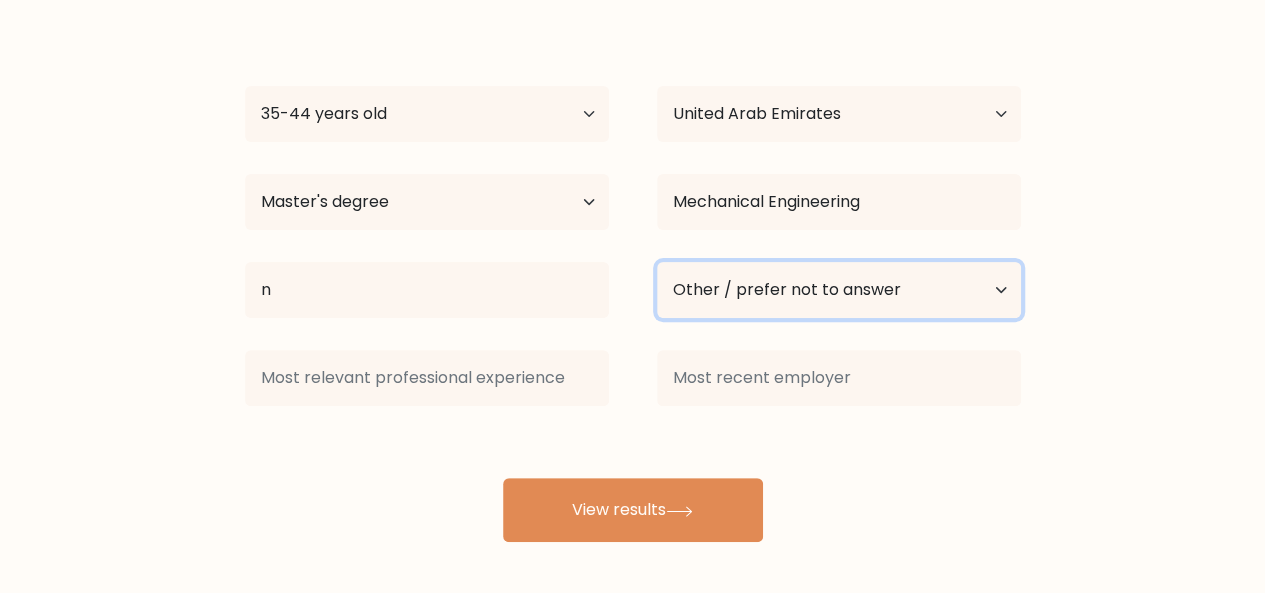 click on "Current employment status
Employed
Student
Retired
Other / prefer not to answer" at bounding box center [839, 290] 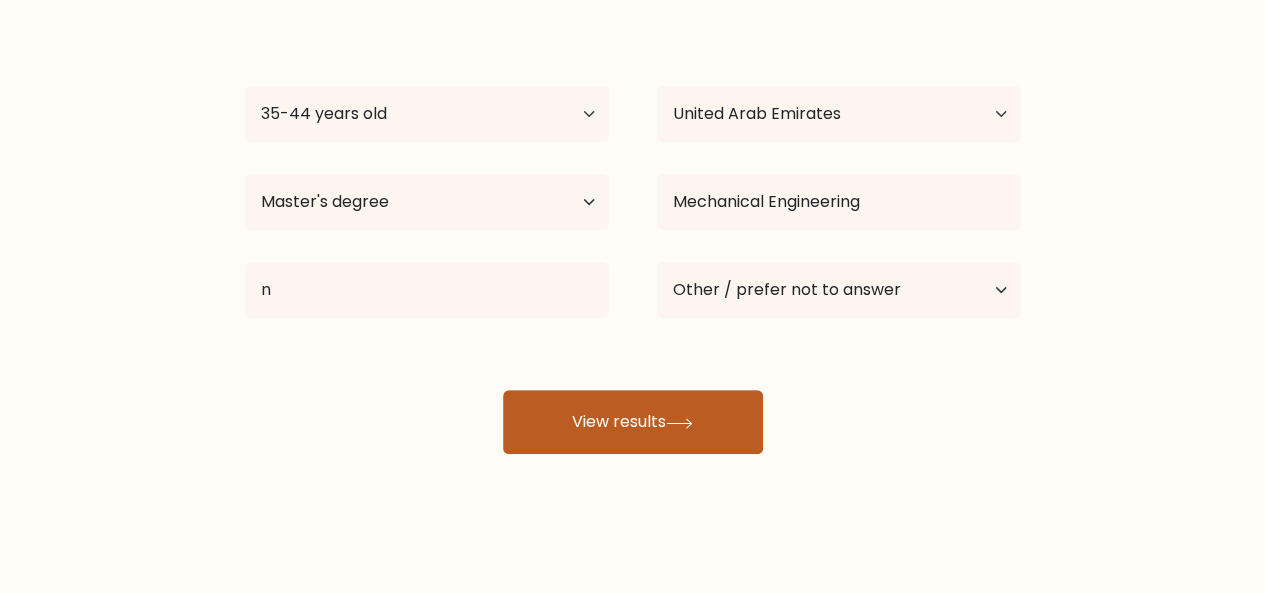 click on "View results" at bounding box center [633, 422] 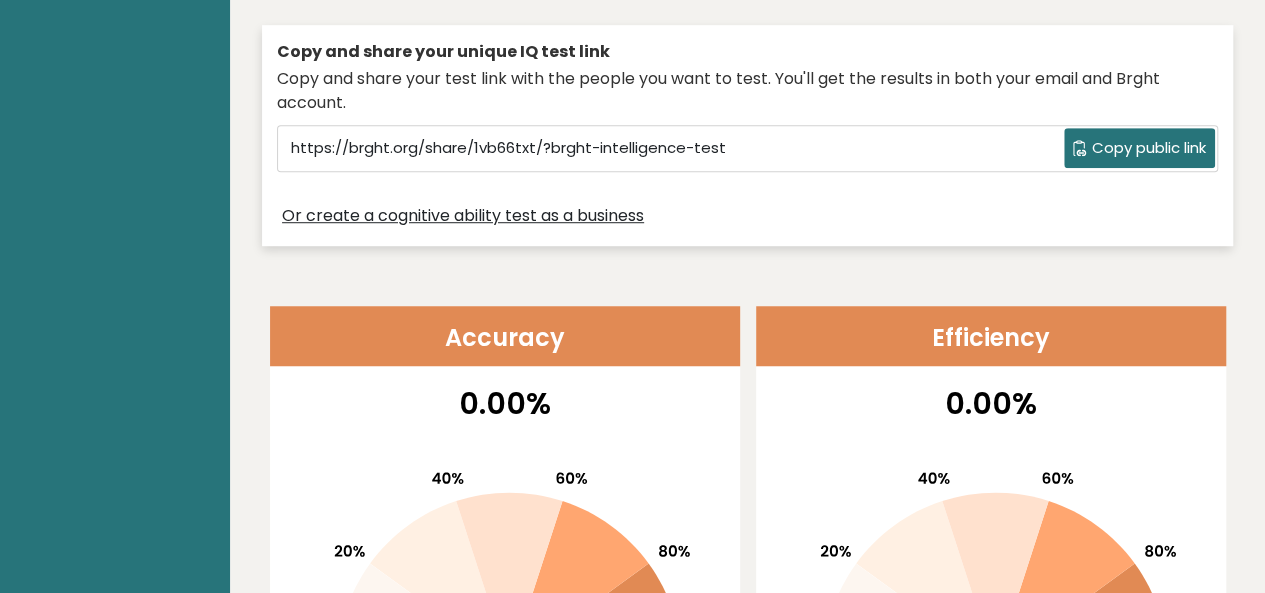 scroll, scrollTop: 0, scrollLeft: 0, axis: both 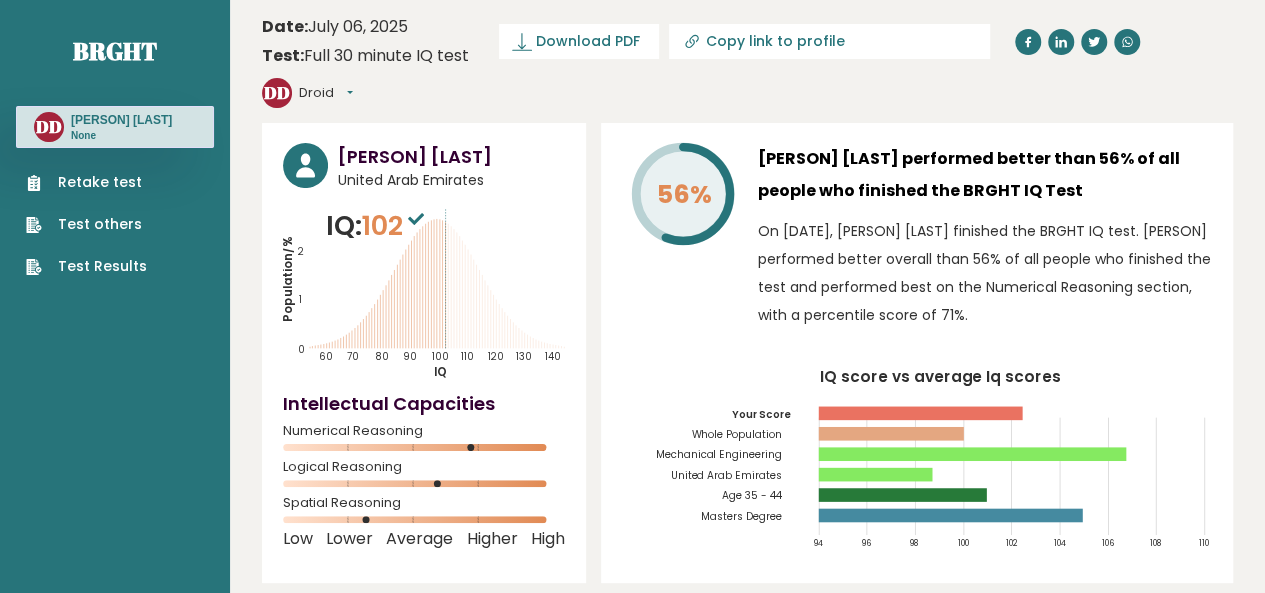 click on "Droid" at bounding box center [326, 93] 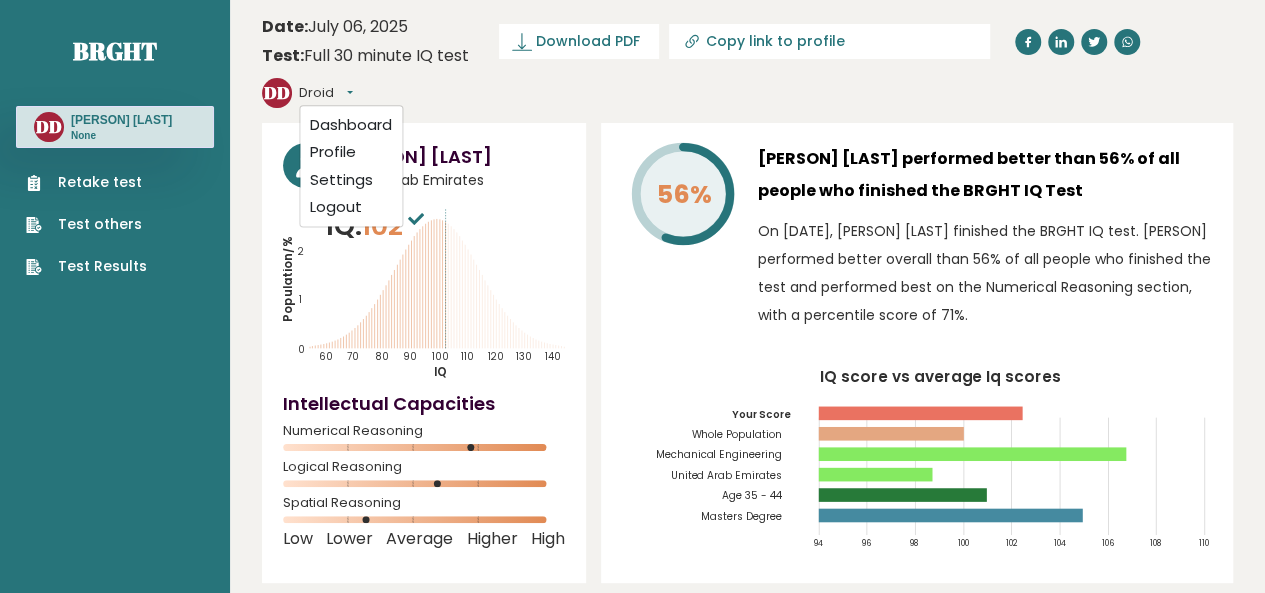 click on "Date:  [DATE]
Test:   Full 30 minute IQ test
Download PDF
Downloading...
Downloading
✓ Your PDF is downloaded...
Copy link to profile
DD
[PERSON]
Dashboard
Profile
Settings
Logout
[PERSON] [LAST]
[COUNTRY]
IQ:  [NUMBER]
Population/%
IQ
0
1" at bounding box center (747, 2947) 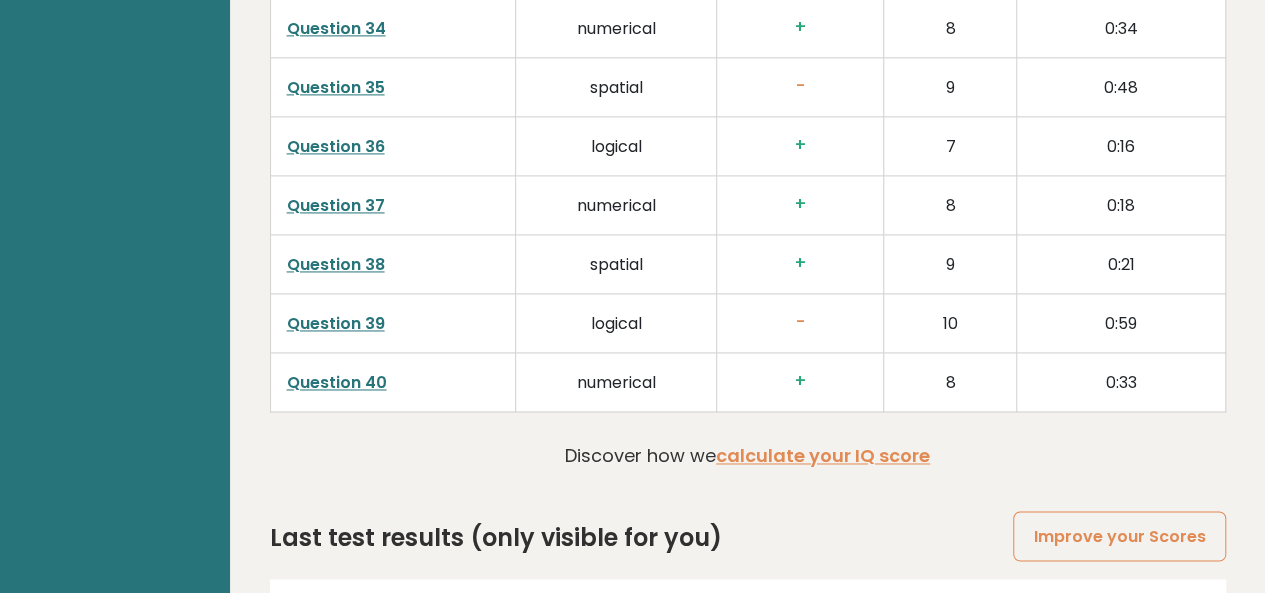 scroll, scrollTop: 5252, scrollLeft: 0, axis: vertical 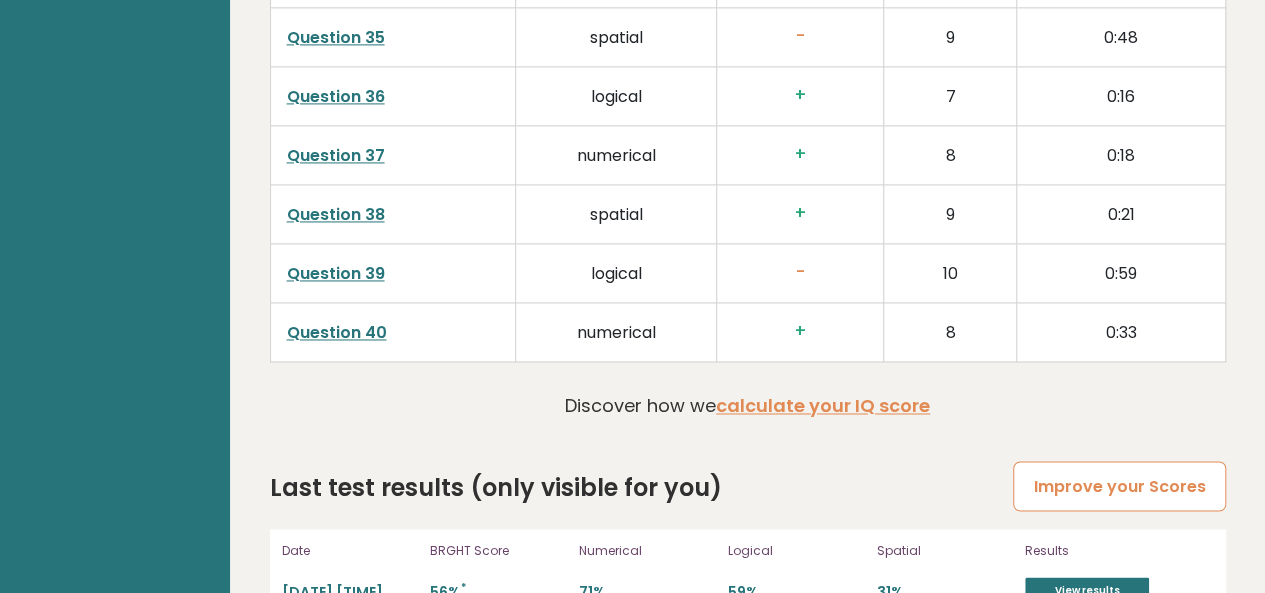 click on "Improve your Scores" at bounding box center (1119, 486) 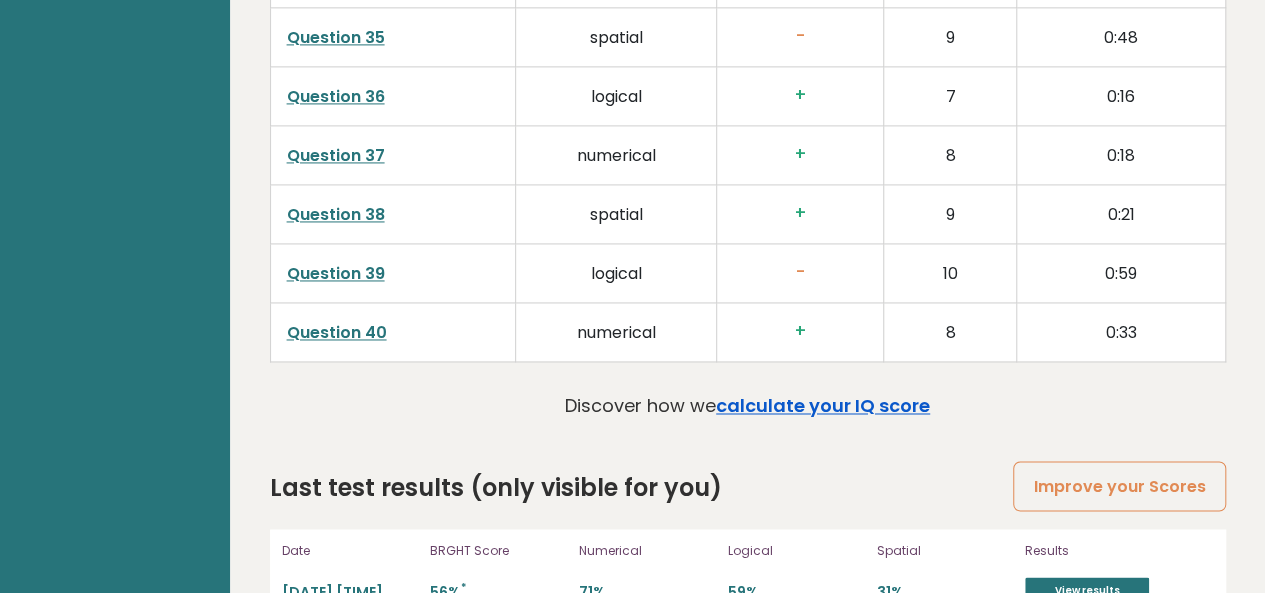 click on "calculate your IQ score" at bounding box center (823, 405) 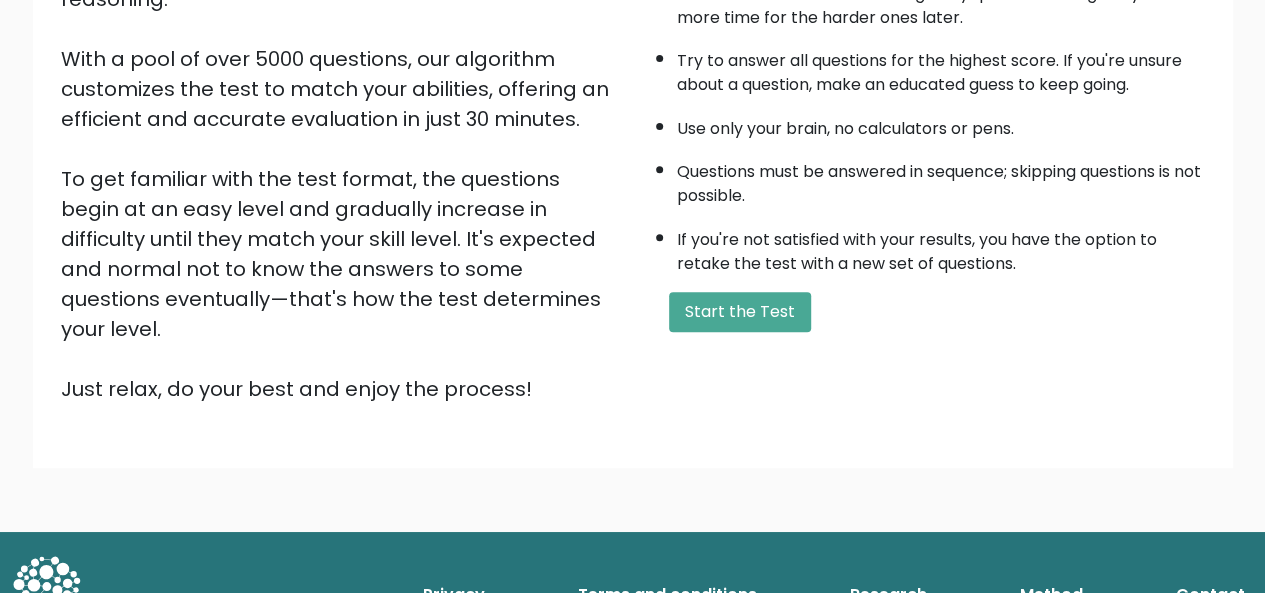 scroll, scrollTop: 0, scrollLeft: 0, axis: both 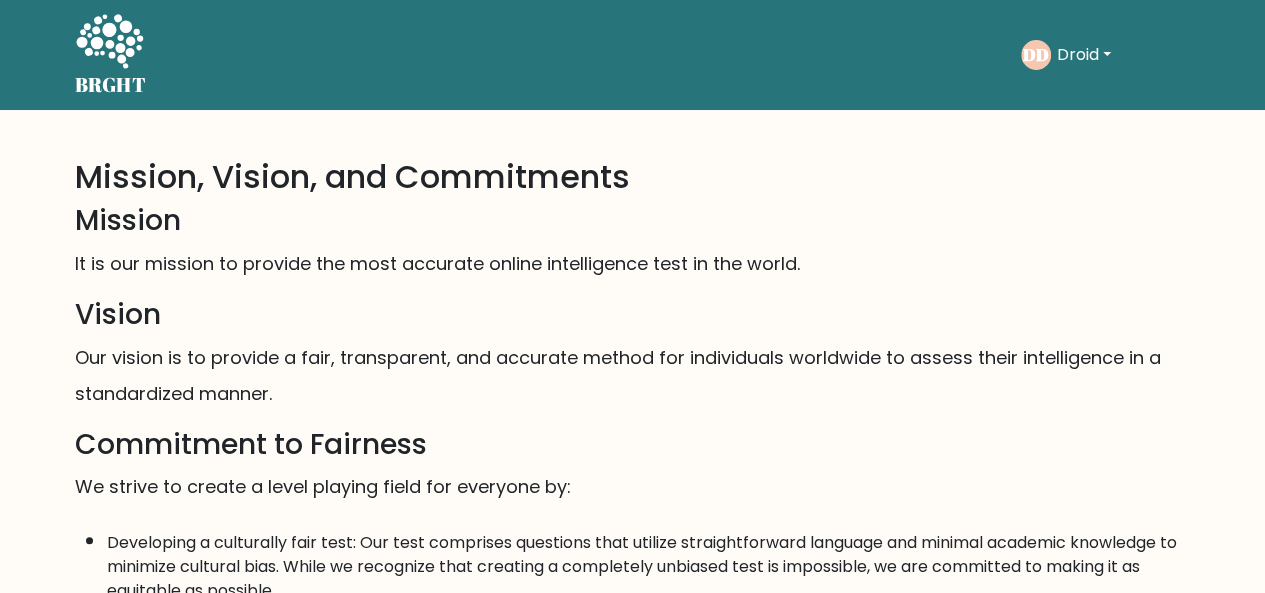 click on "Droid" at bounding box center [1084, 55] 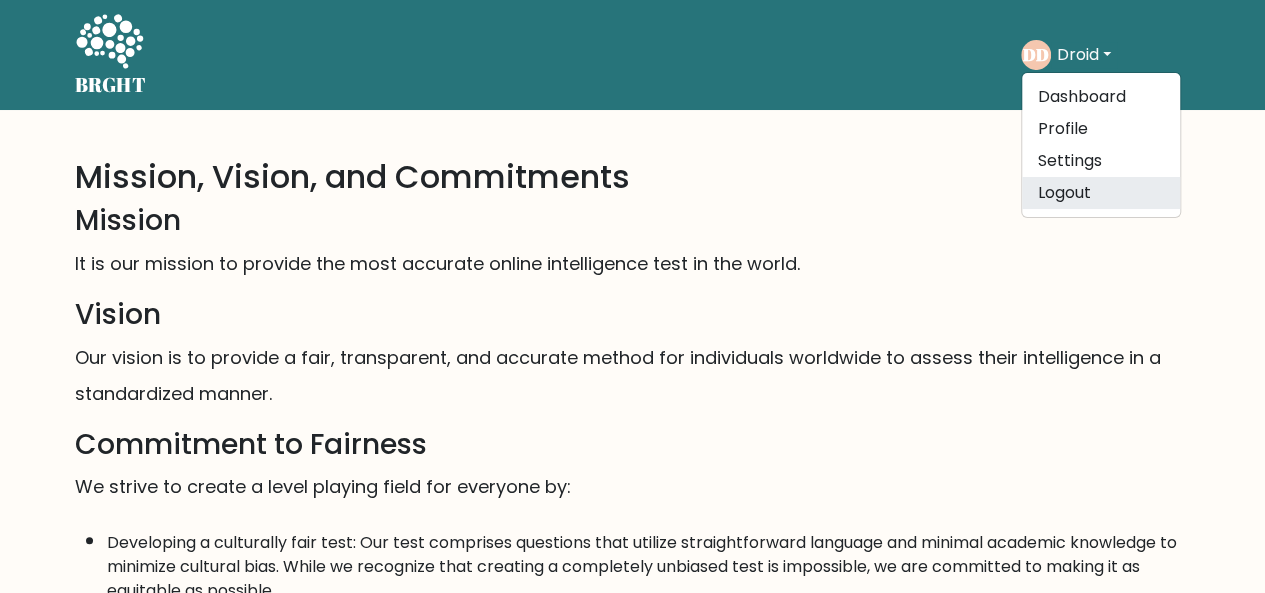 click on "Logout" at bounding box center [1101, 193] 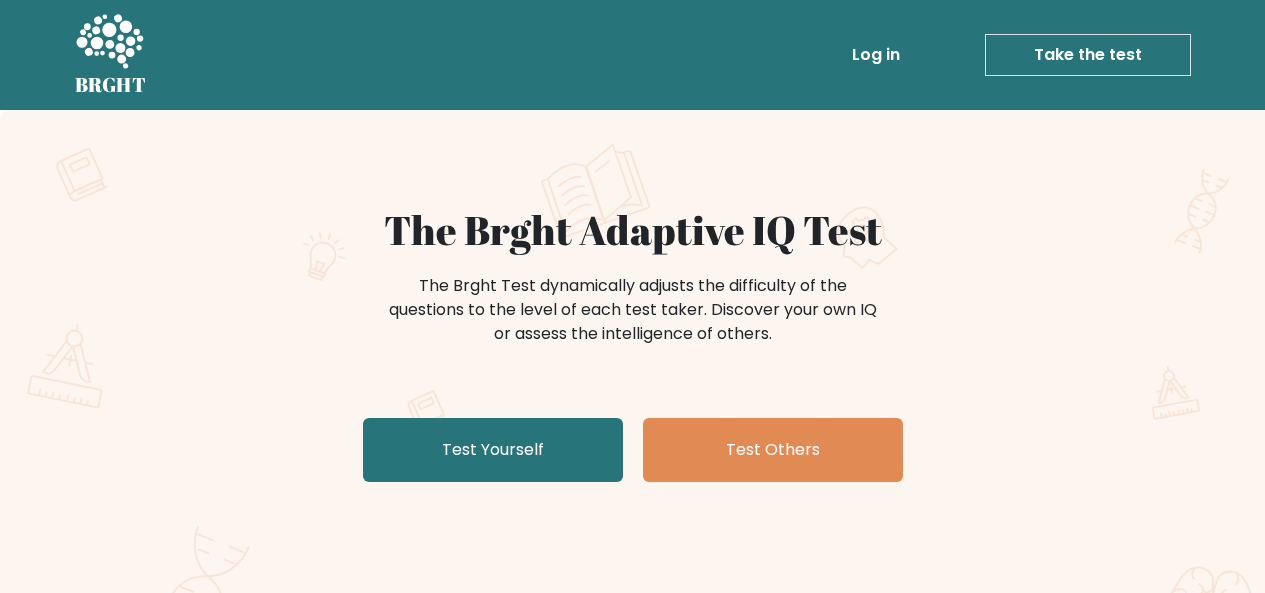 scroll, scrollTop: 0, scrollLeft: 0, axis: both 